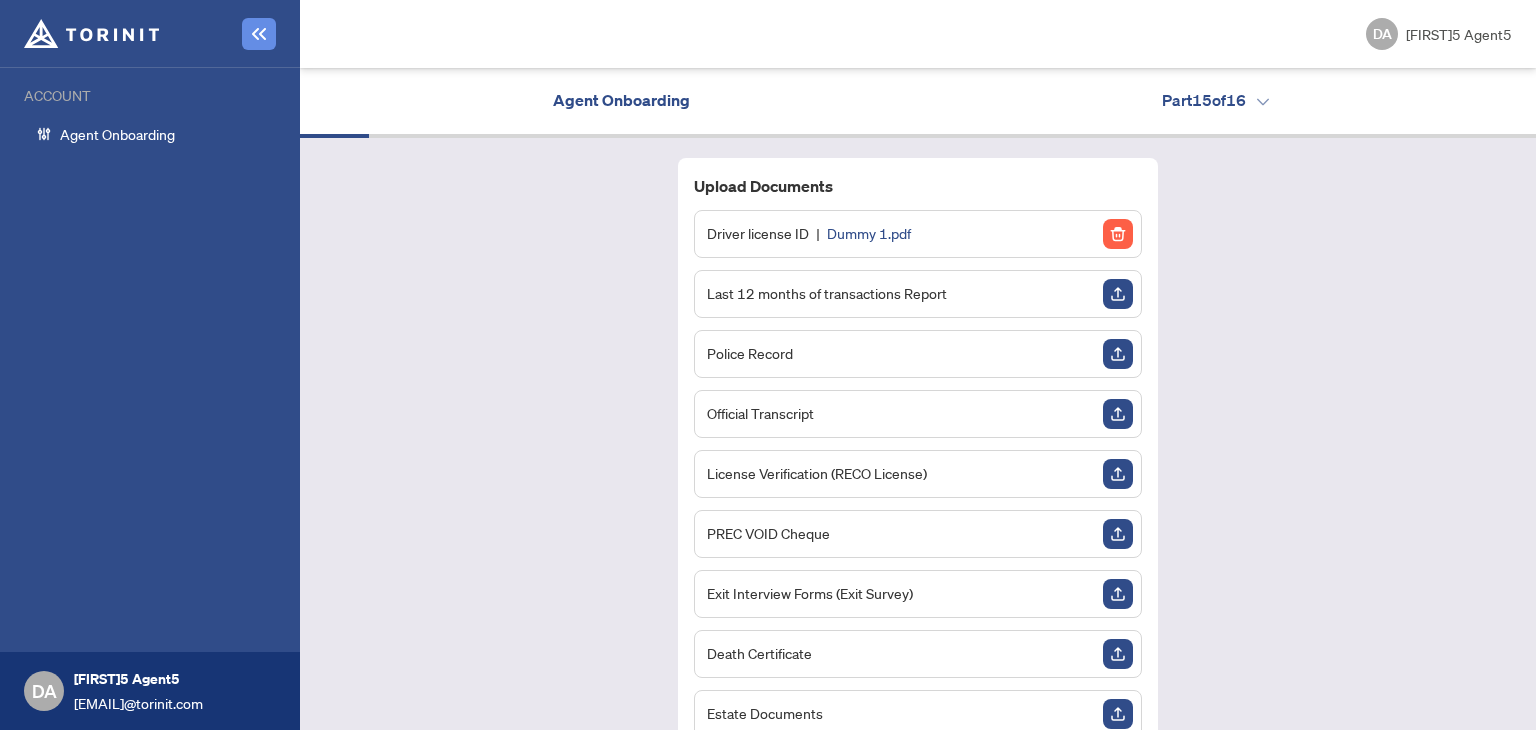 scroll, scrollTop: 0, scrollLeft: 0, axis: both 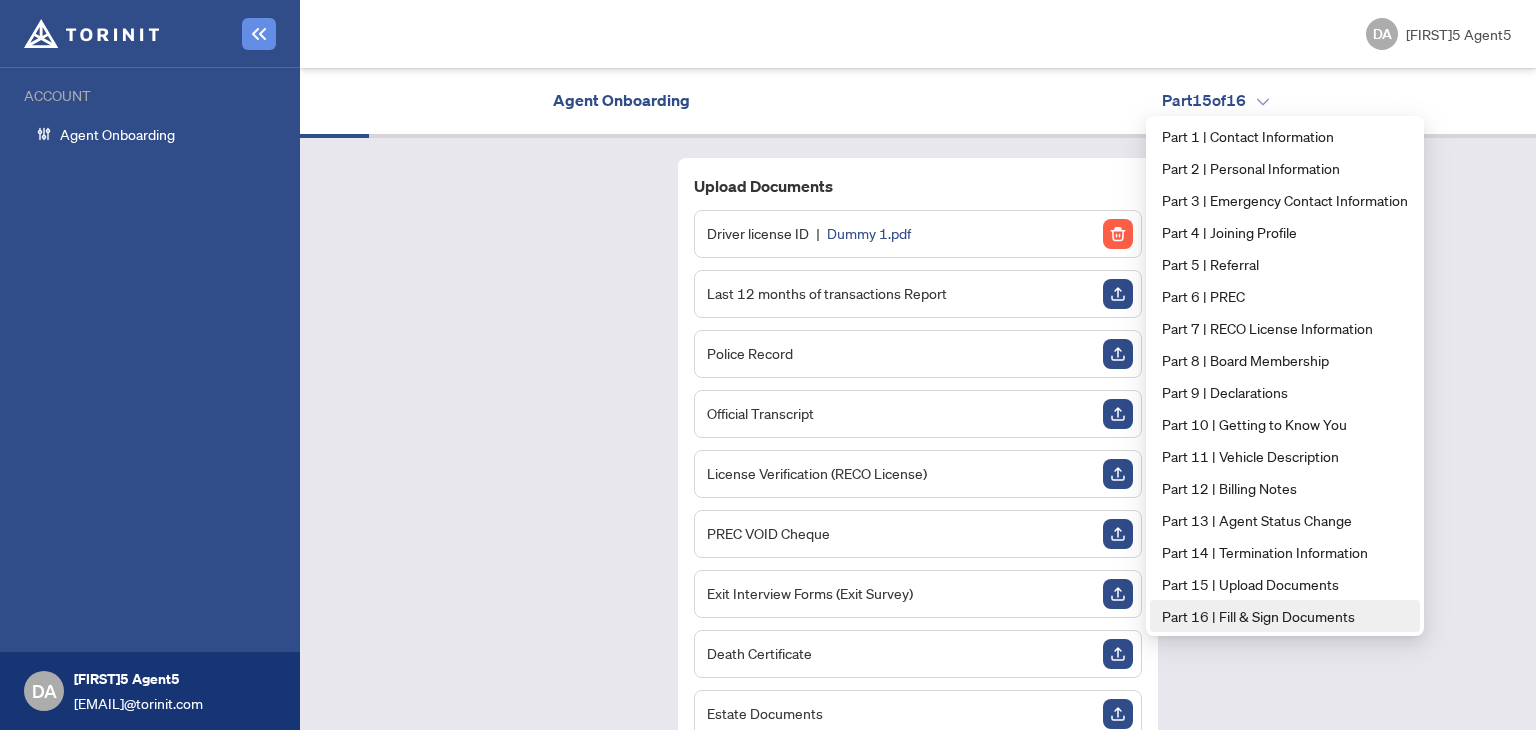 click on "Part 16 | Fill & Sign Documents" at bounding box center (1285, 616) 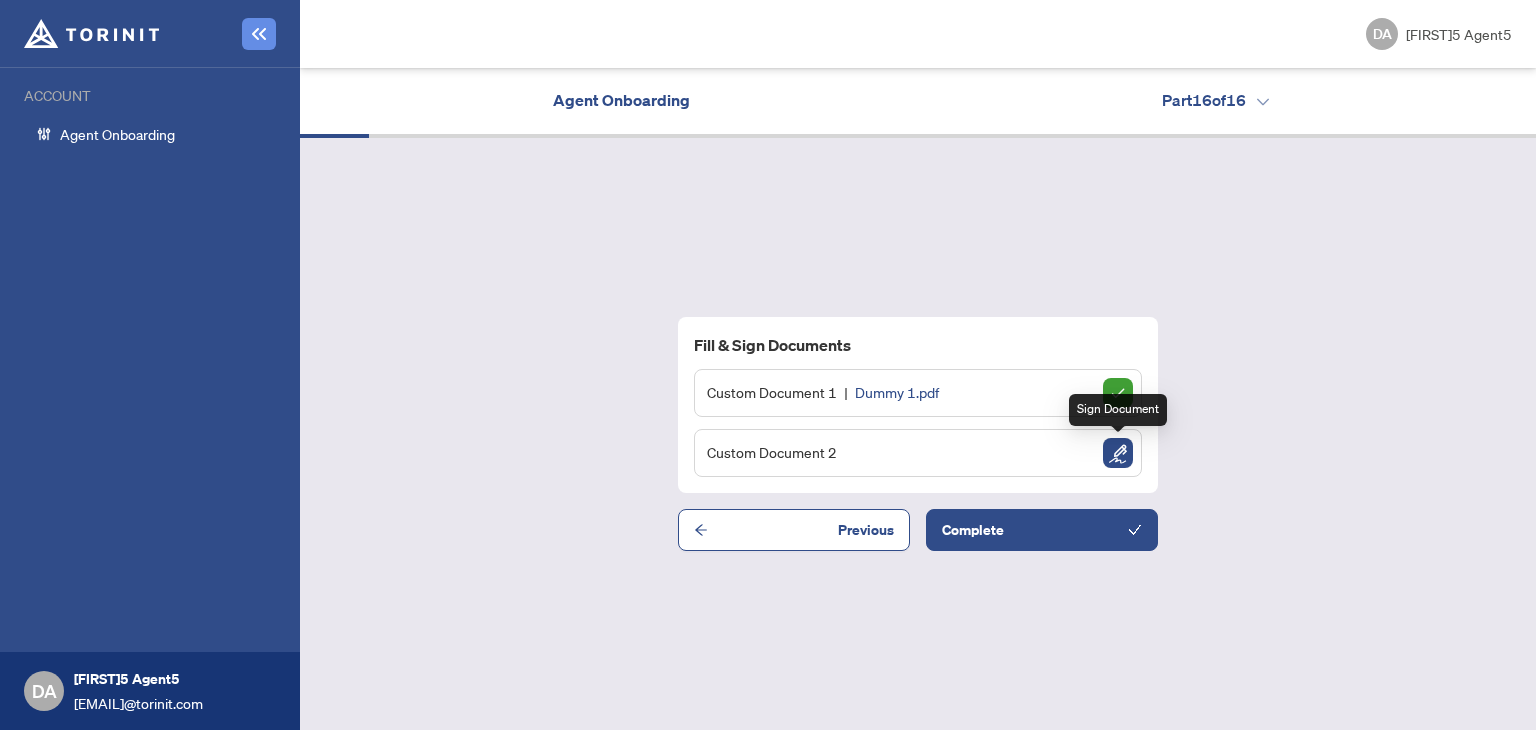 click at bounding box center (1118, 453) 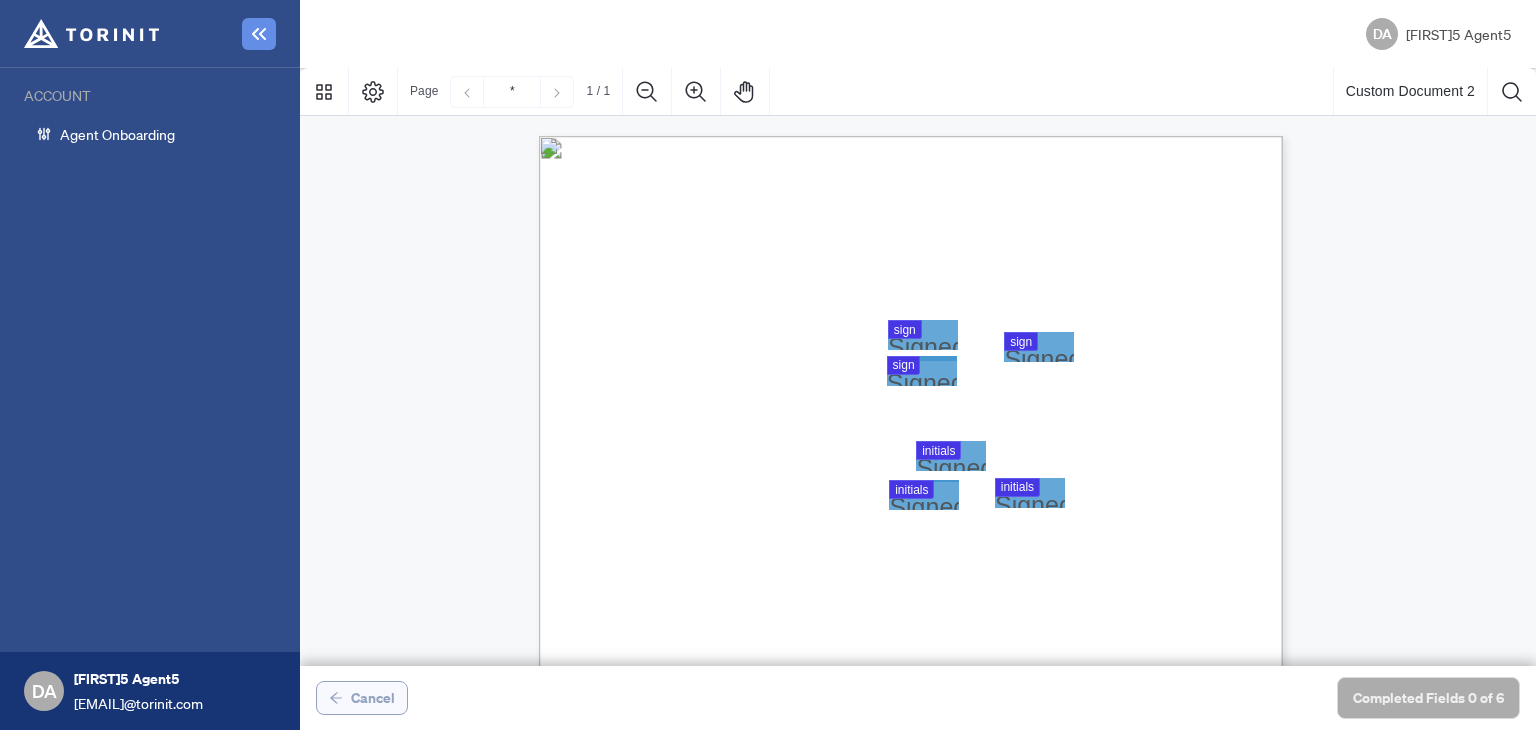click on "Cancel" at bounding box center [373, 698] 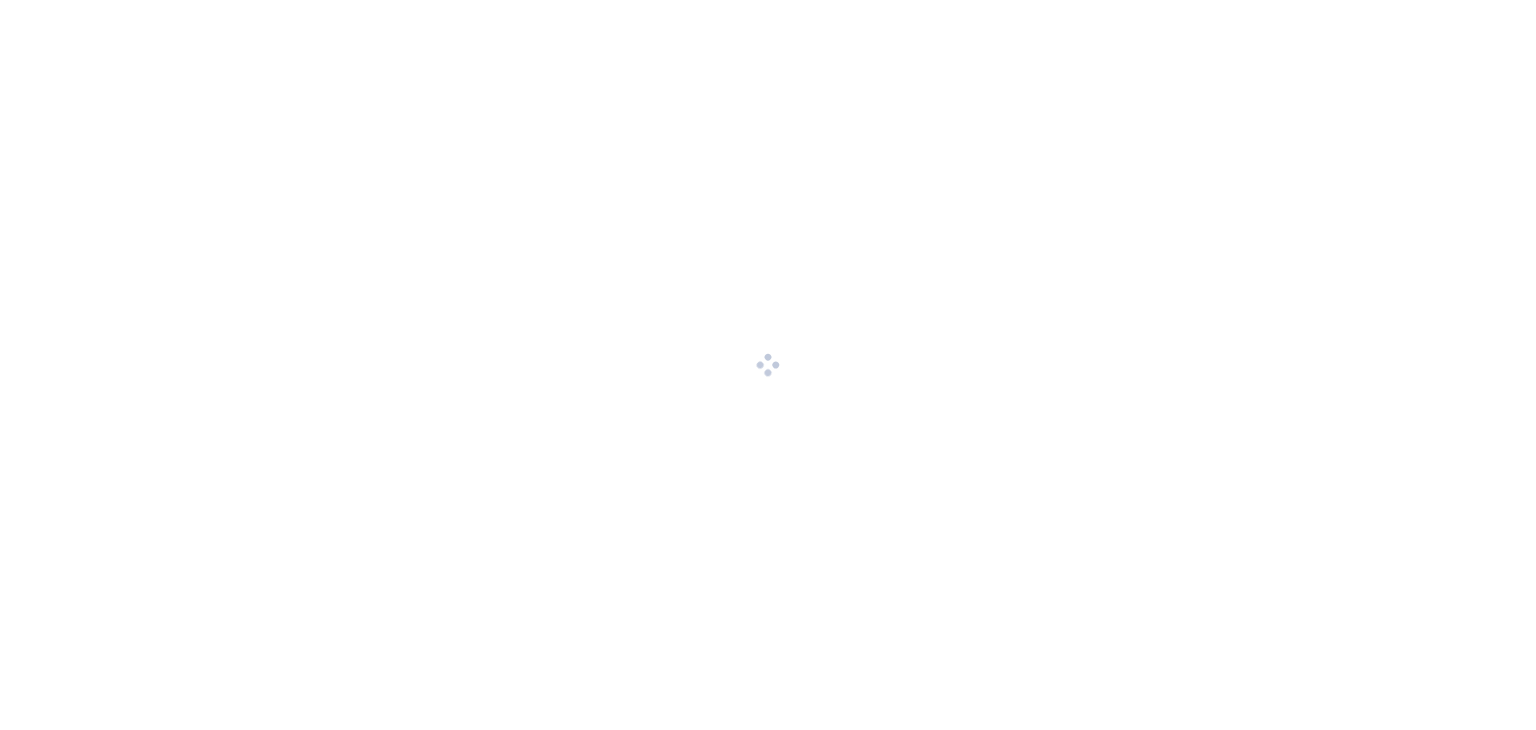 scroll, scrollTop: 0, scrollLeft: 0, axis: both 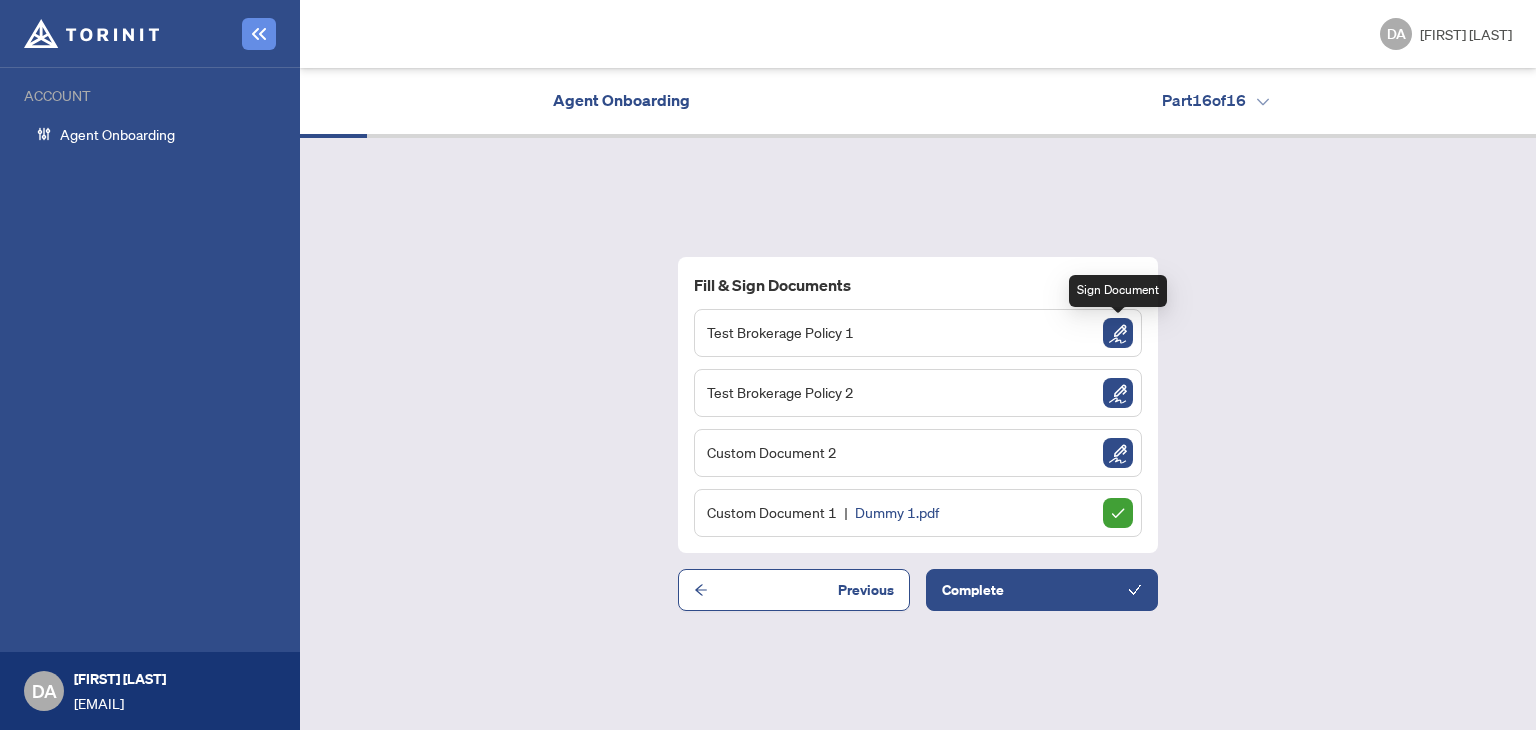 click at bounding box center [1118, 333] 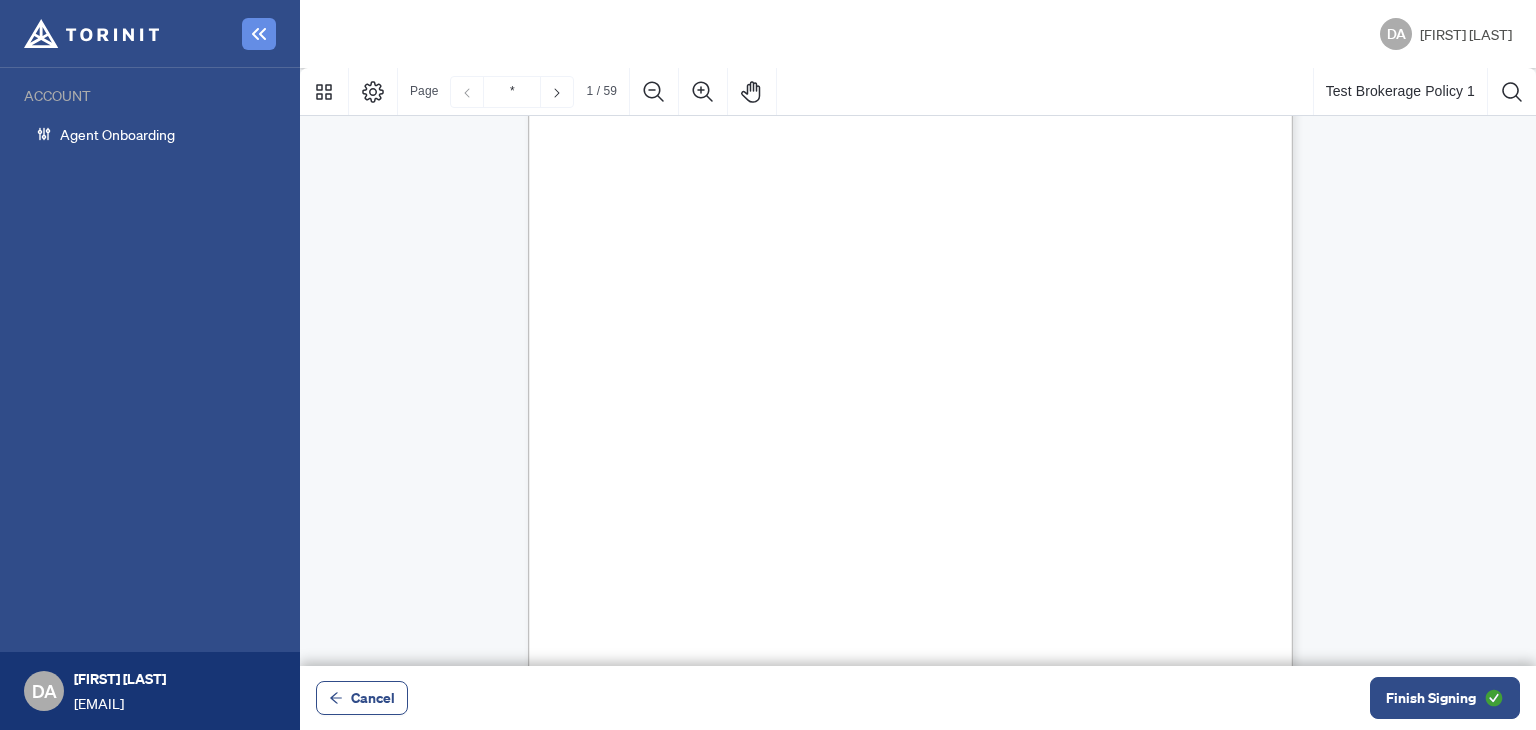scroll, scrollTop: 117, scrollLeft: 0, axis: vertical 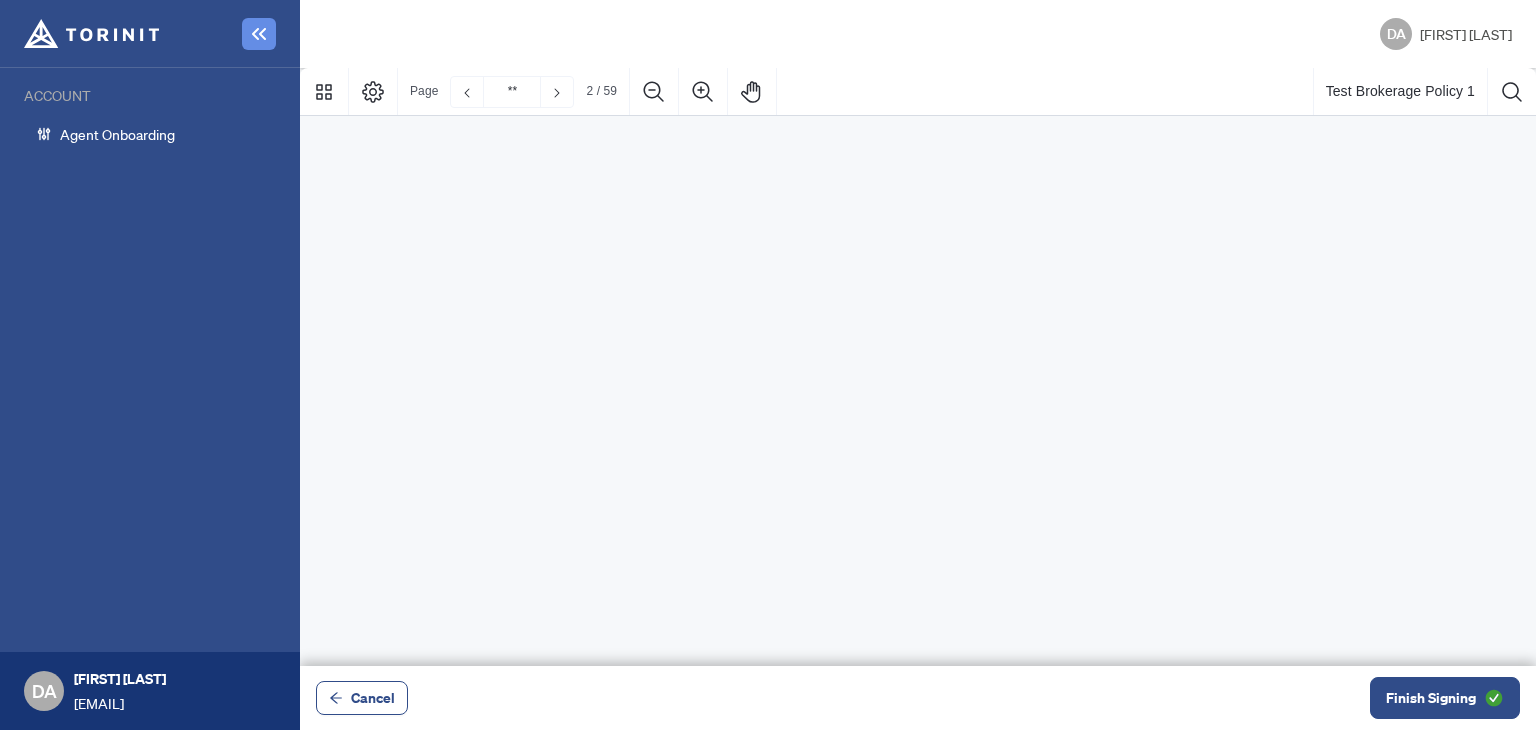 type on "**" 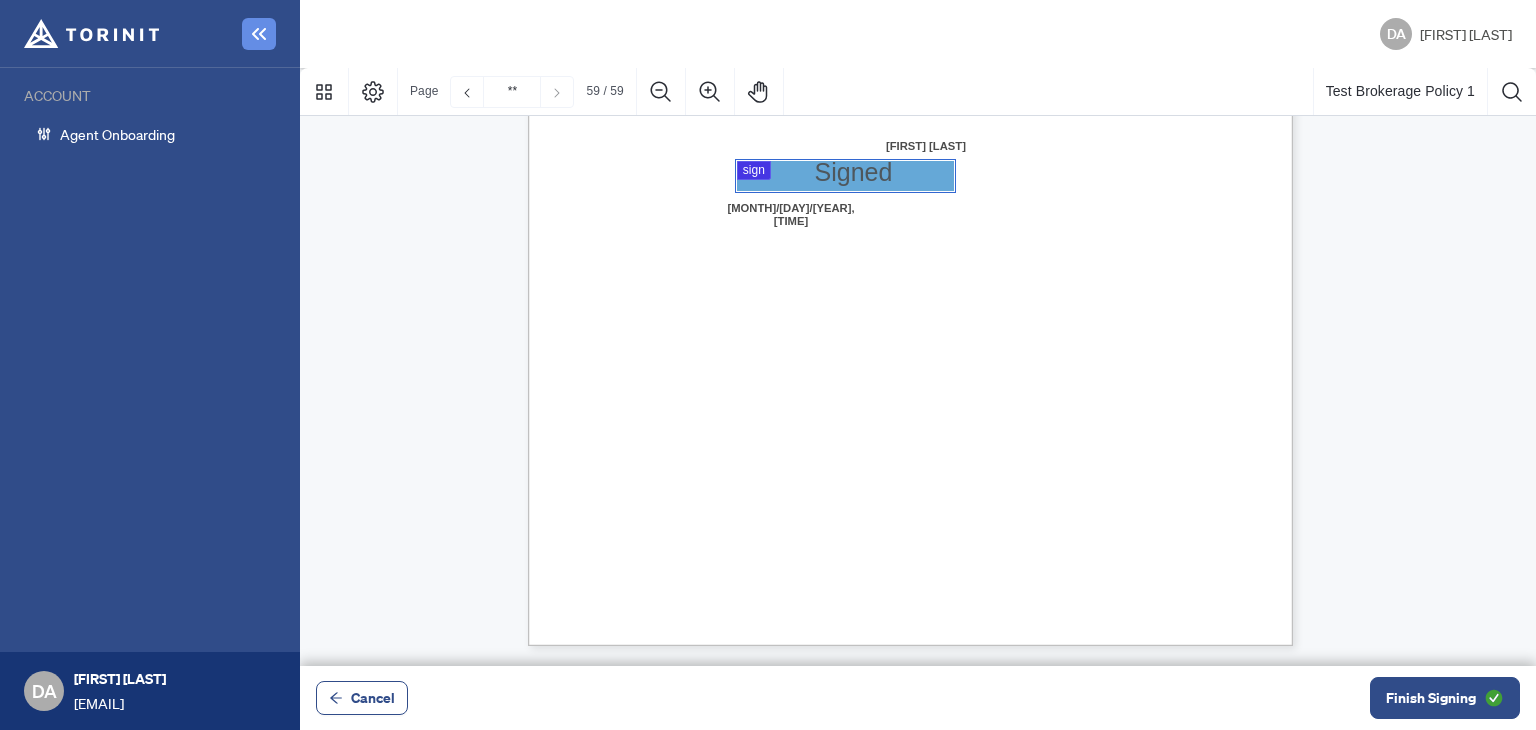click at bounding box center [918, 367] 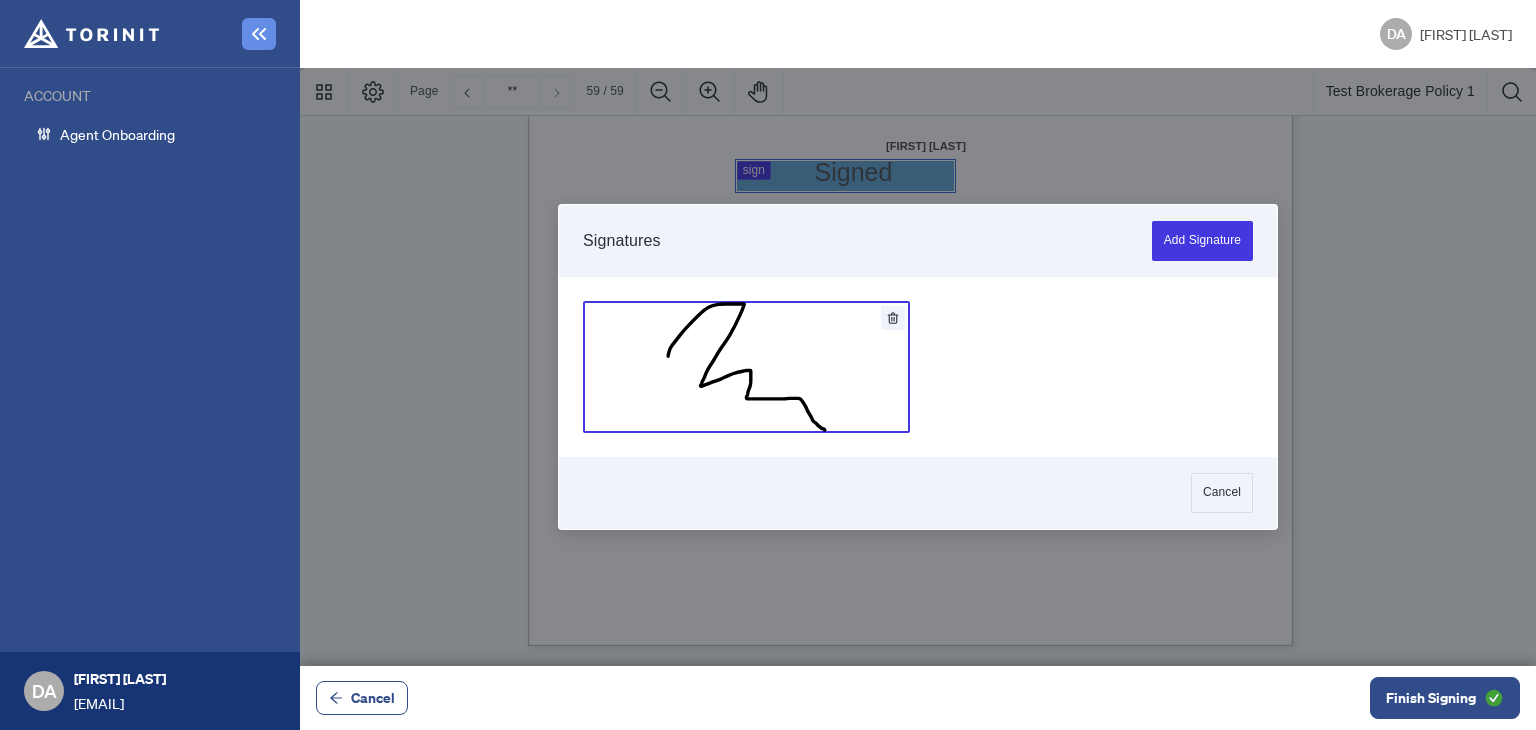 click at bounding box center (746, 367) 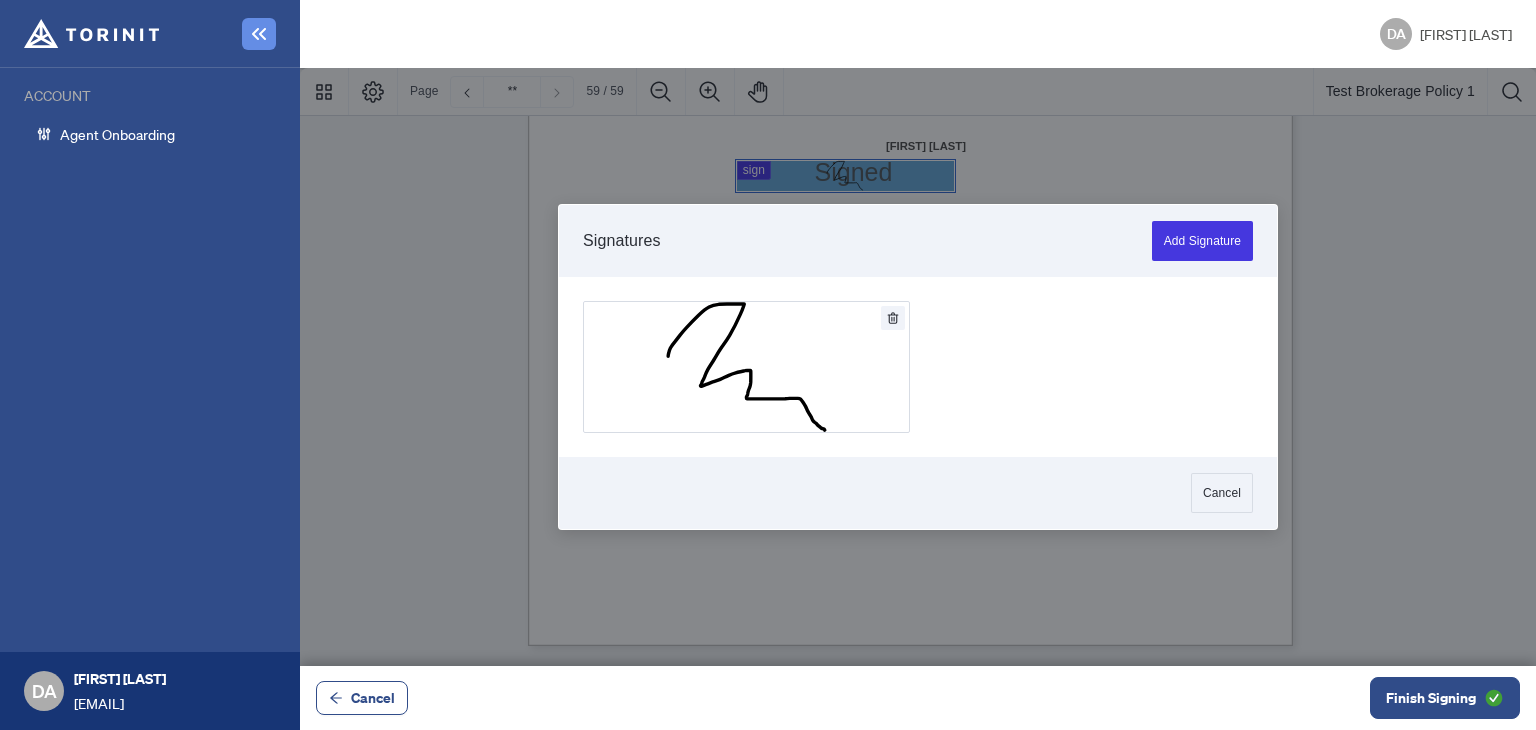 click at bounding box center [918, 367] 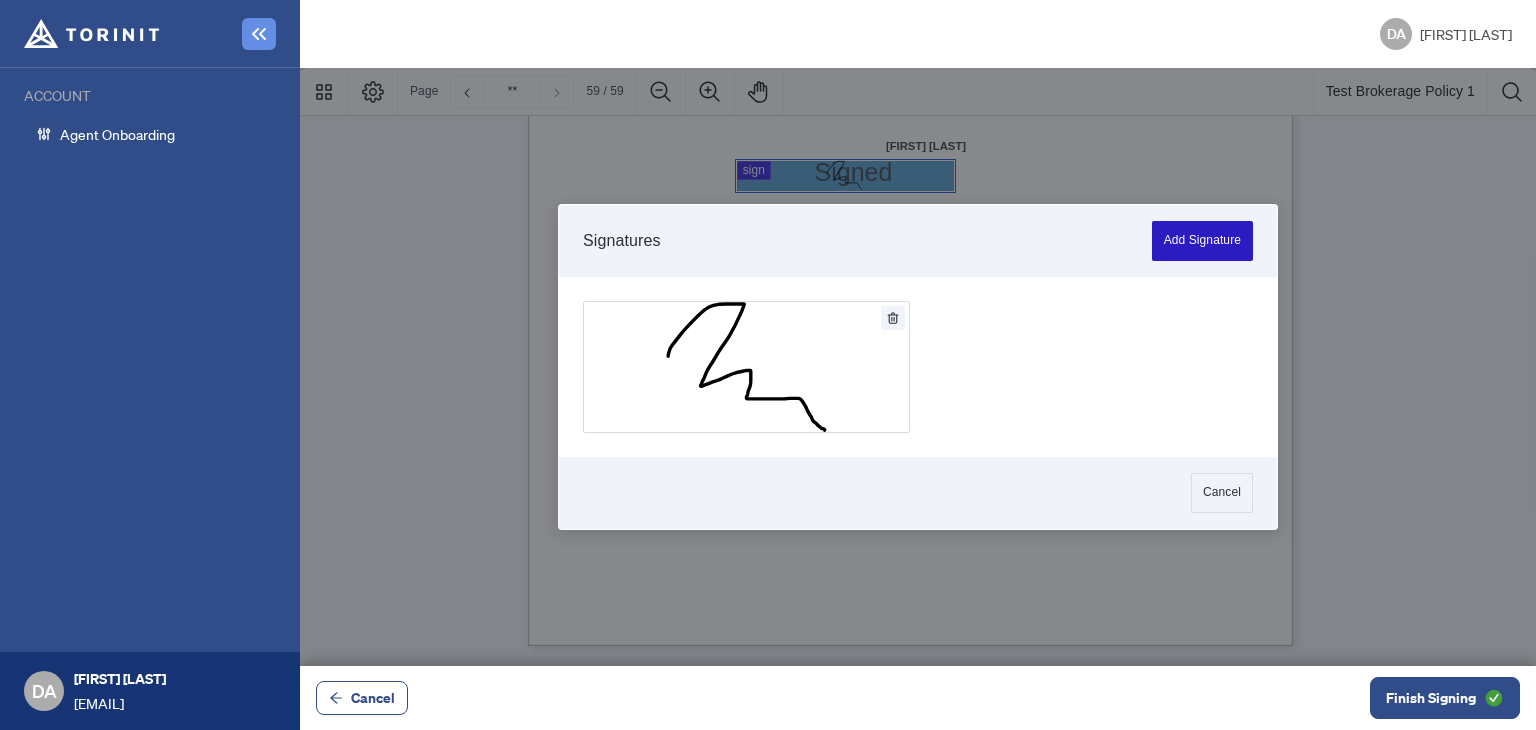 click on "Add Signature" at bounding box center [1202, 241] 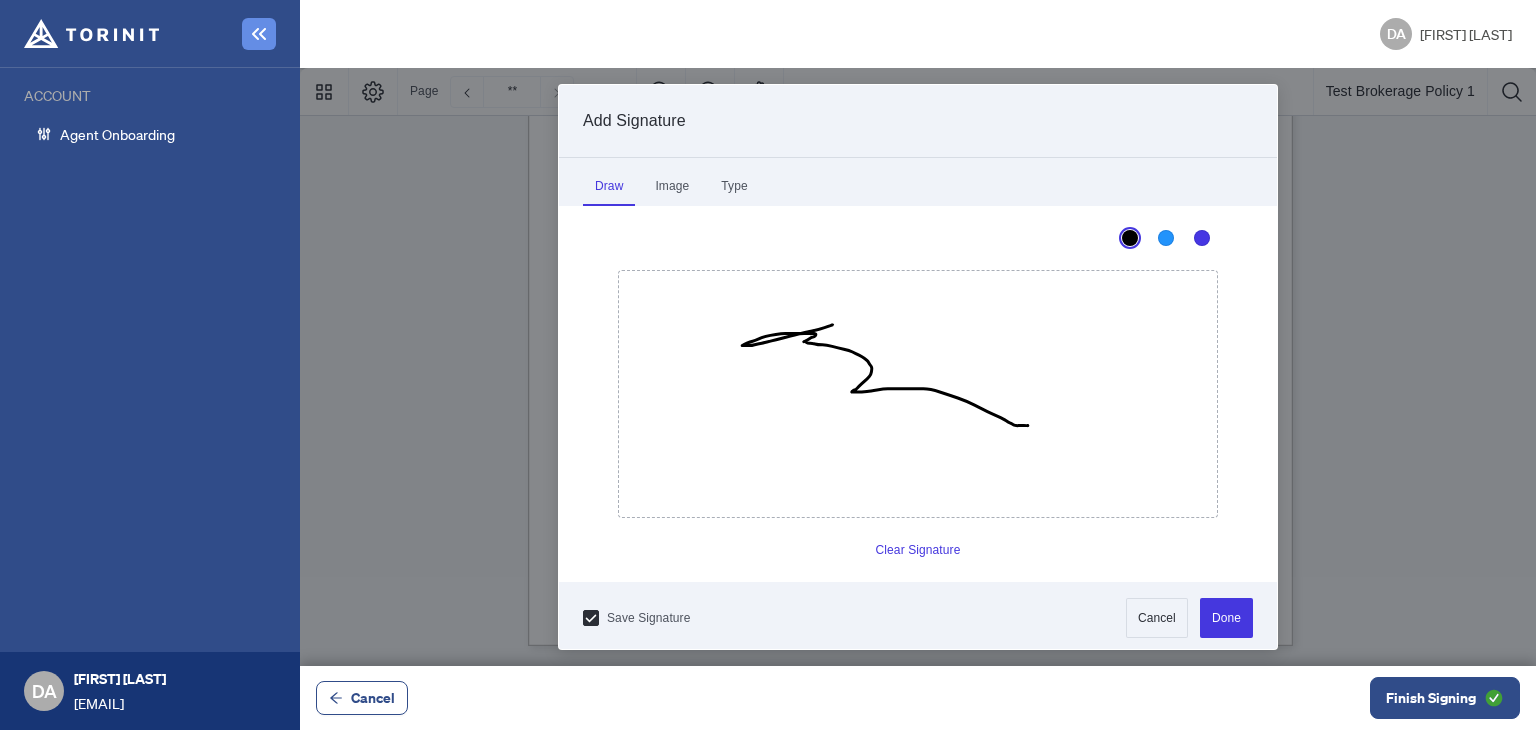 drag, startPoint x: 824, startPoint y: 324, endPoint x: 1220, endPoint y: 448, distance: 414.96024 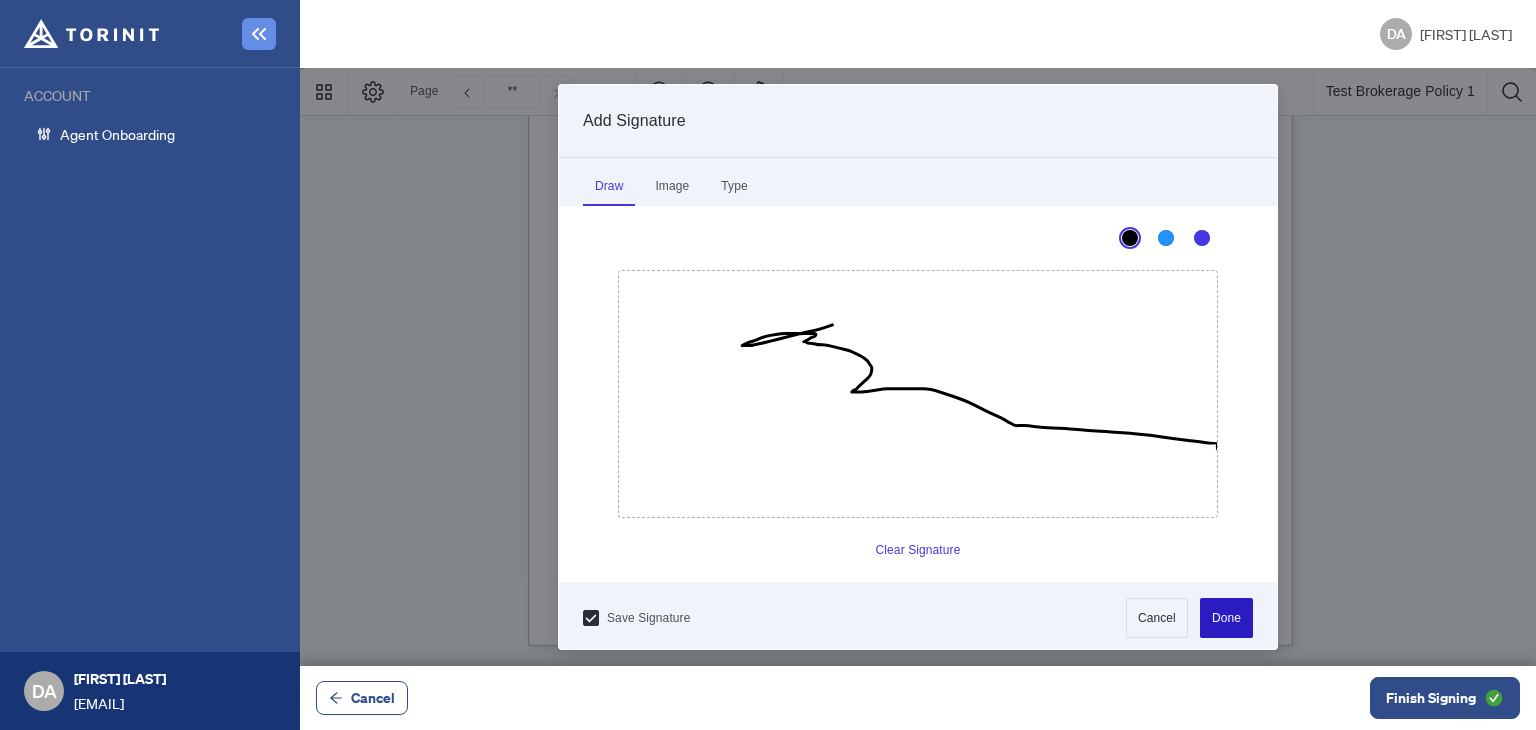 click on "Done" at bounding box center [1226, 618] 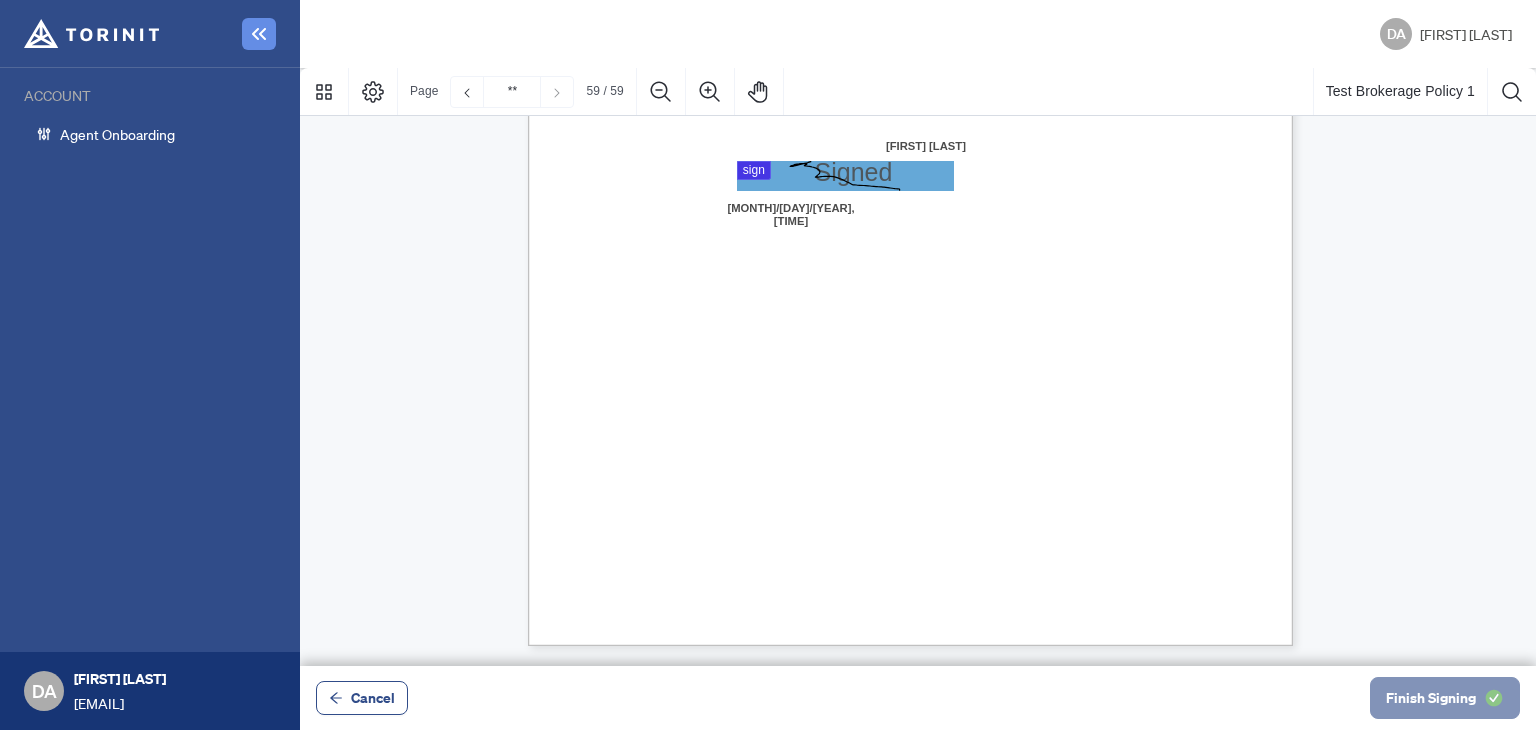click on "Finish Signing" at bounding box center (1431, 698) 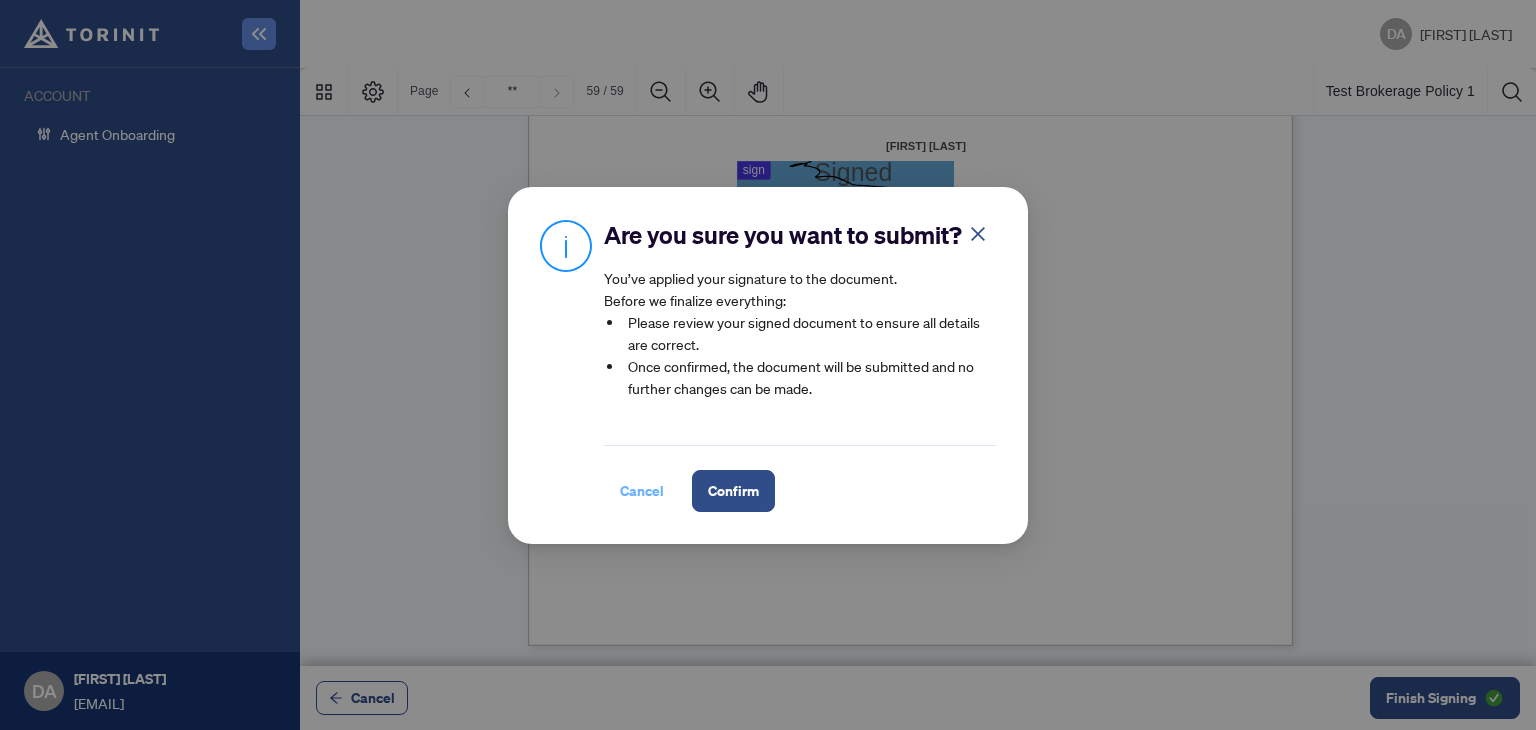 click on "Cancel" at bounding box center (642, 491) 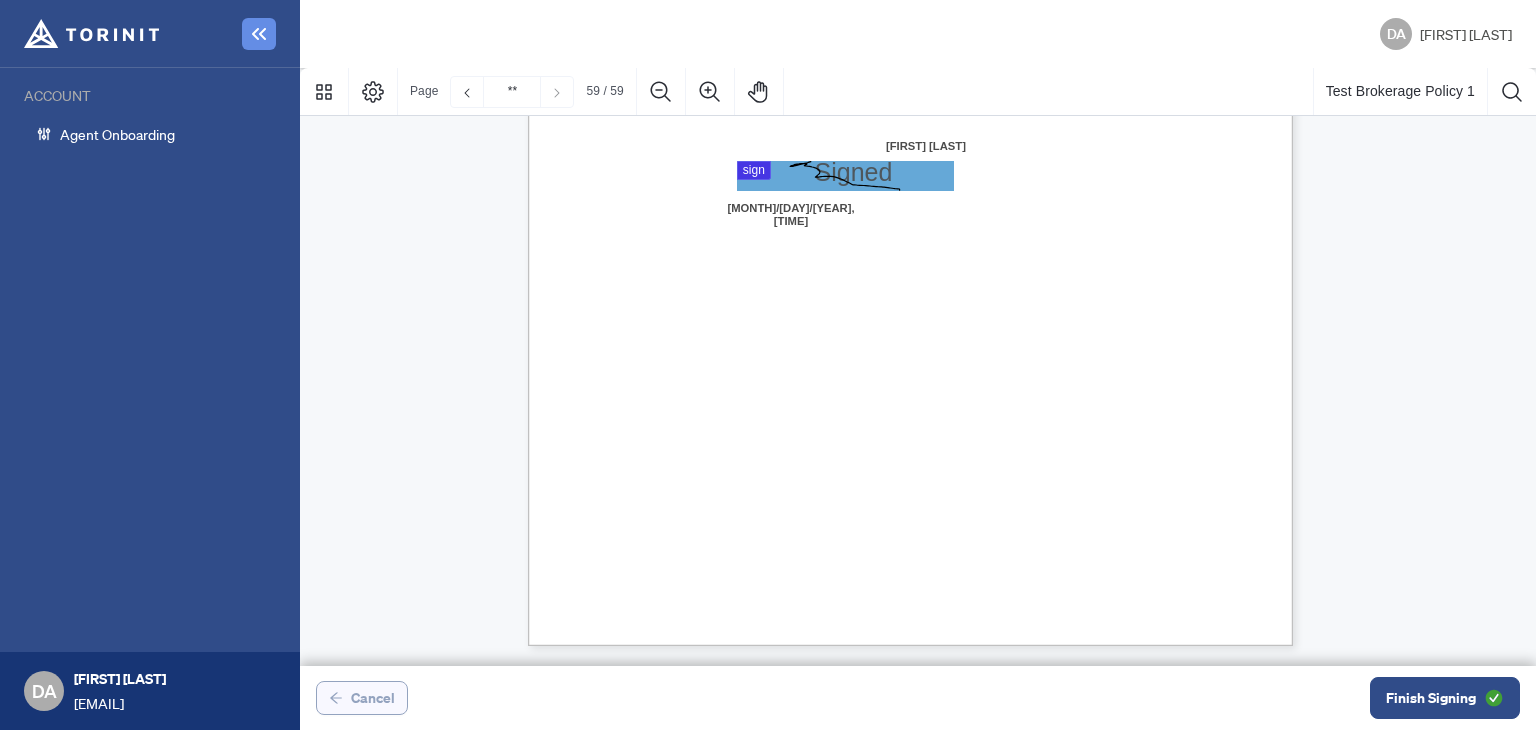 click on "Cancel" at bounding box center (373, 698) 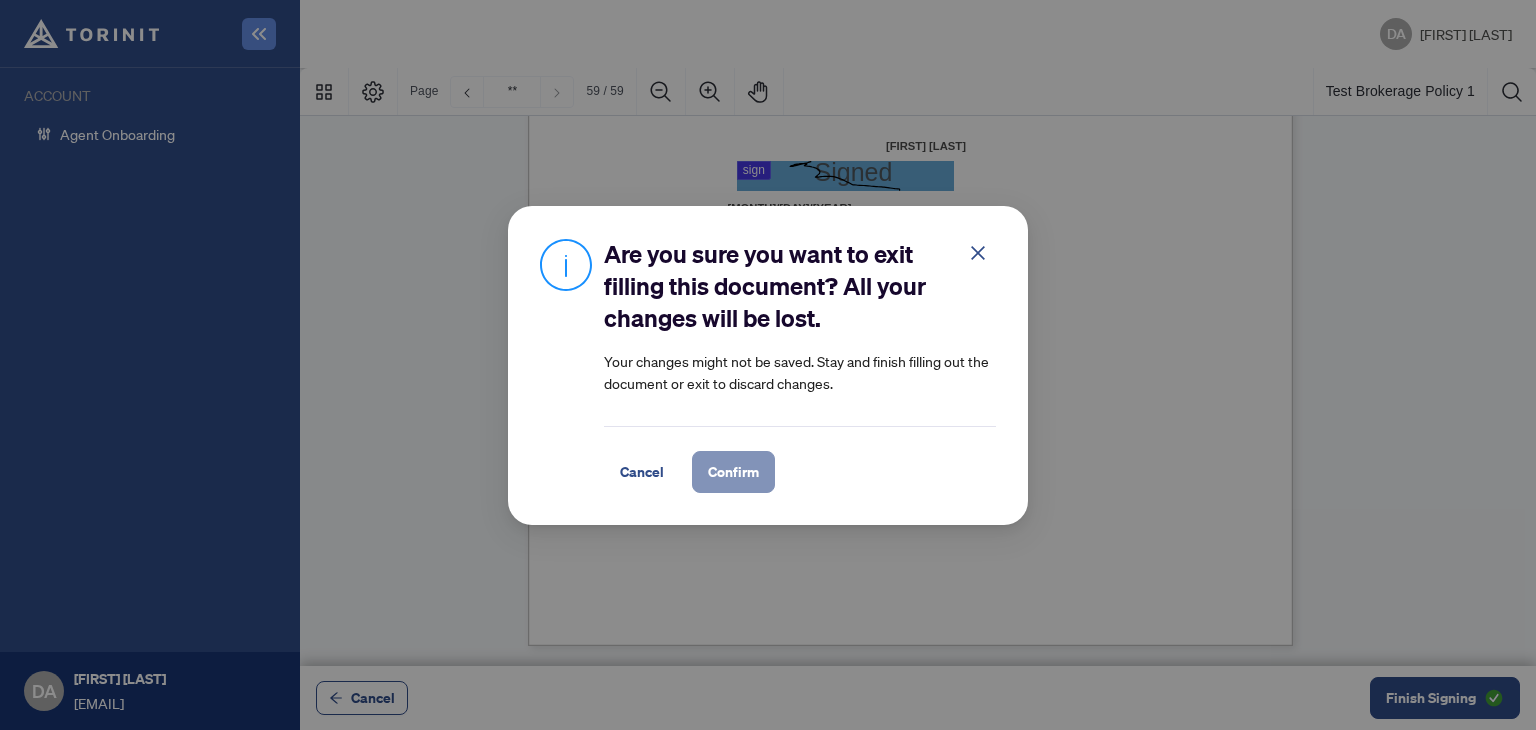 click on "Confirm" at bounding box center (733, 472) 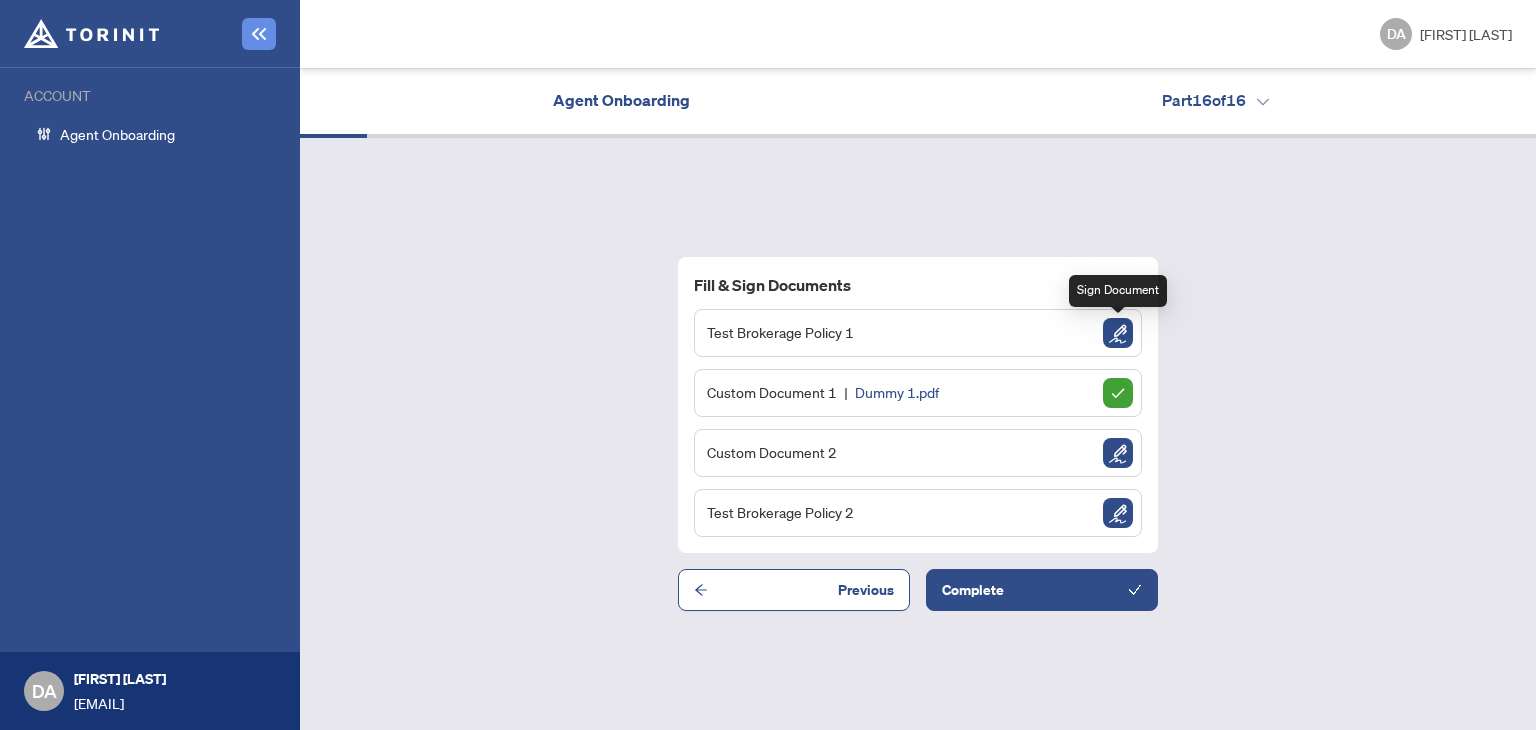 click at bounding box center [1118, 333] 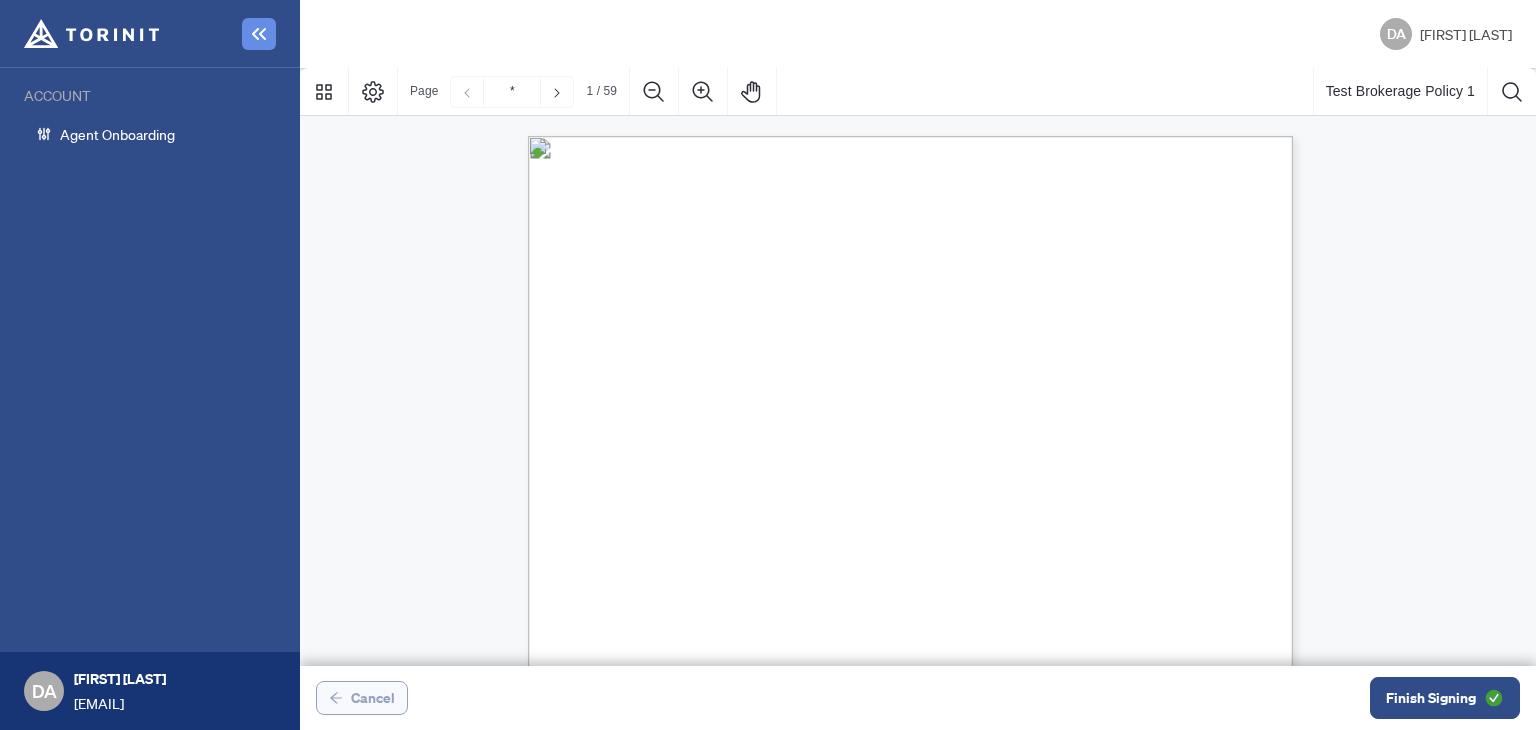 click on "Cancel" at bounding box center (373, 698) 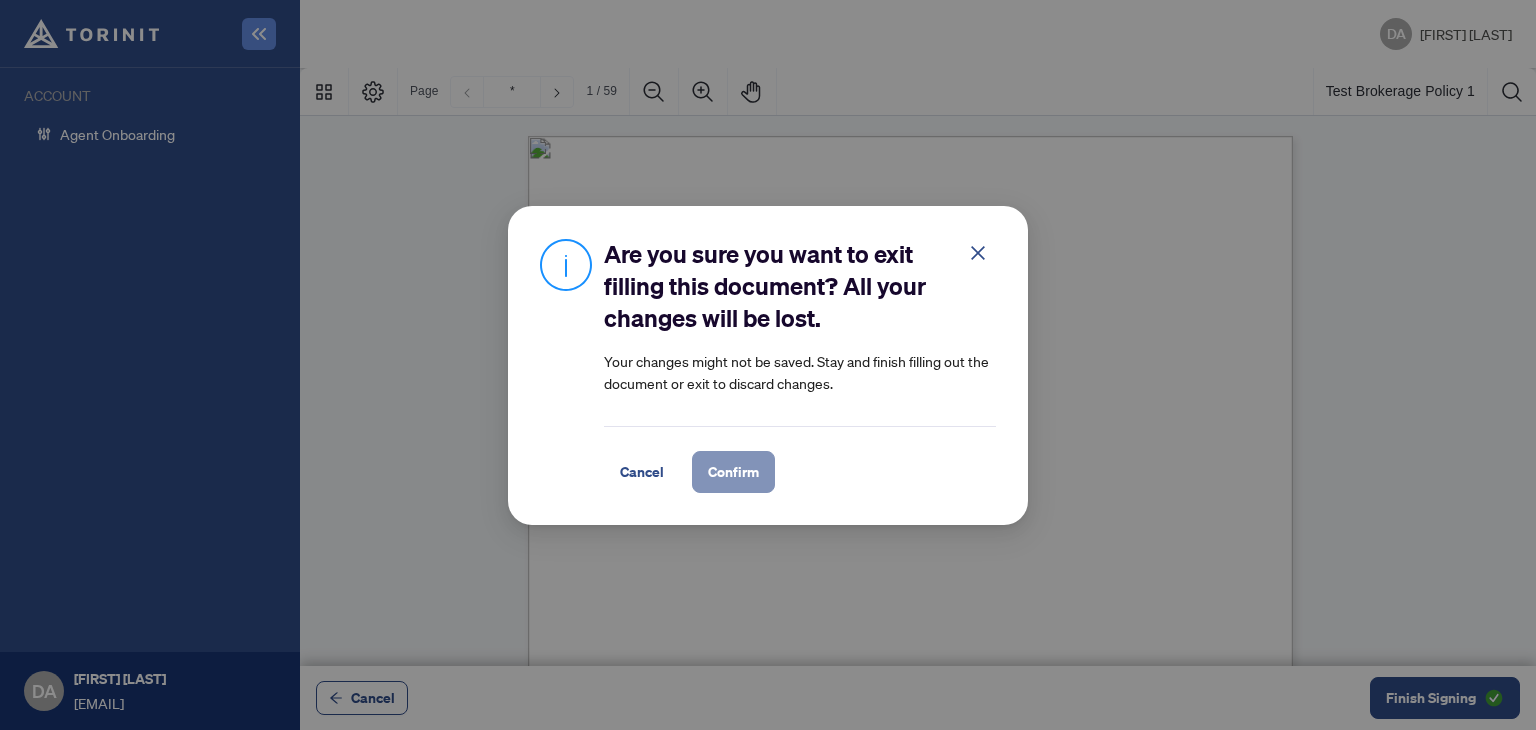 click on "Confirm" at bounding box center (733, 472) 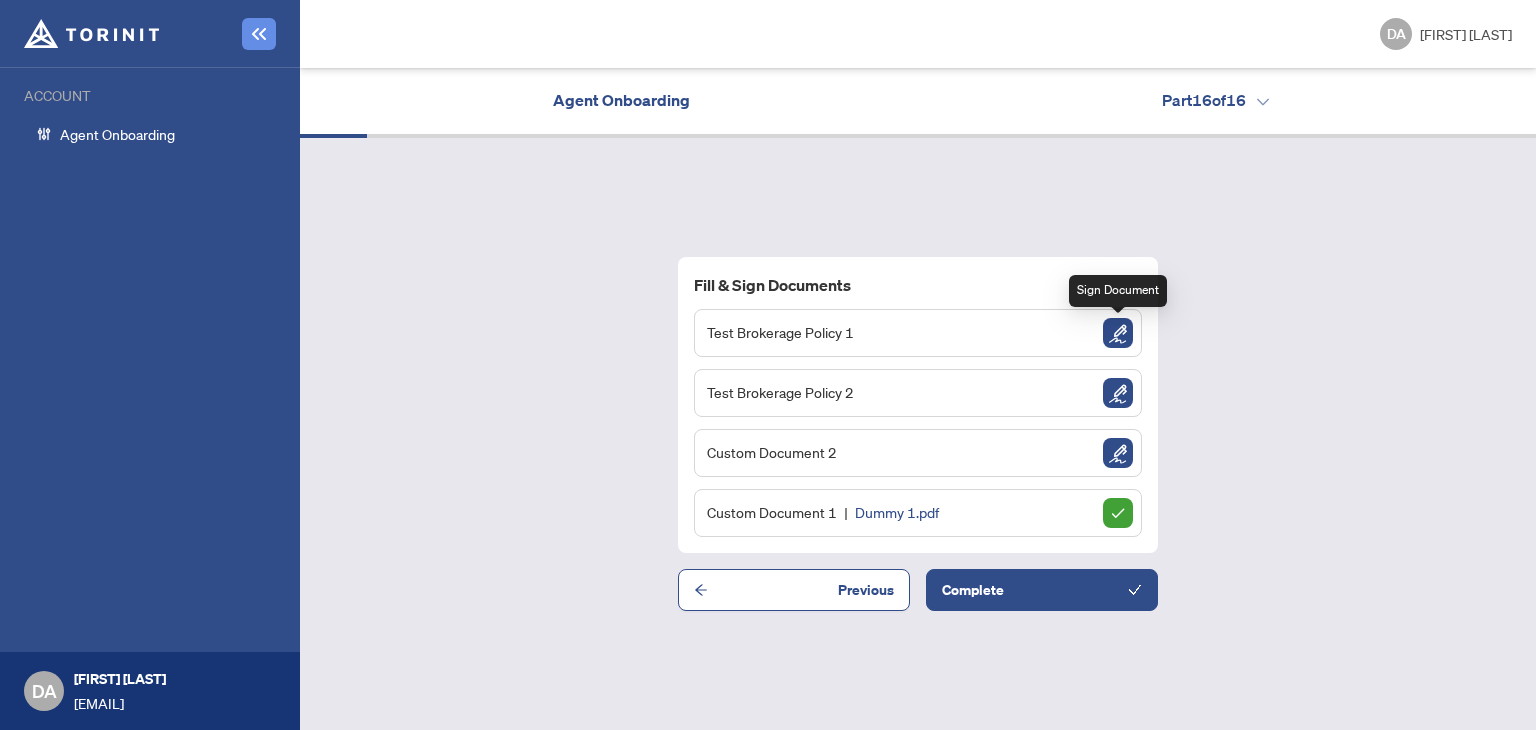 click at bounding box center (1118, 333) 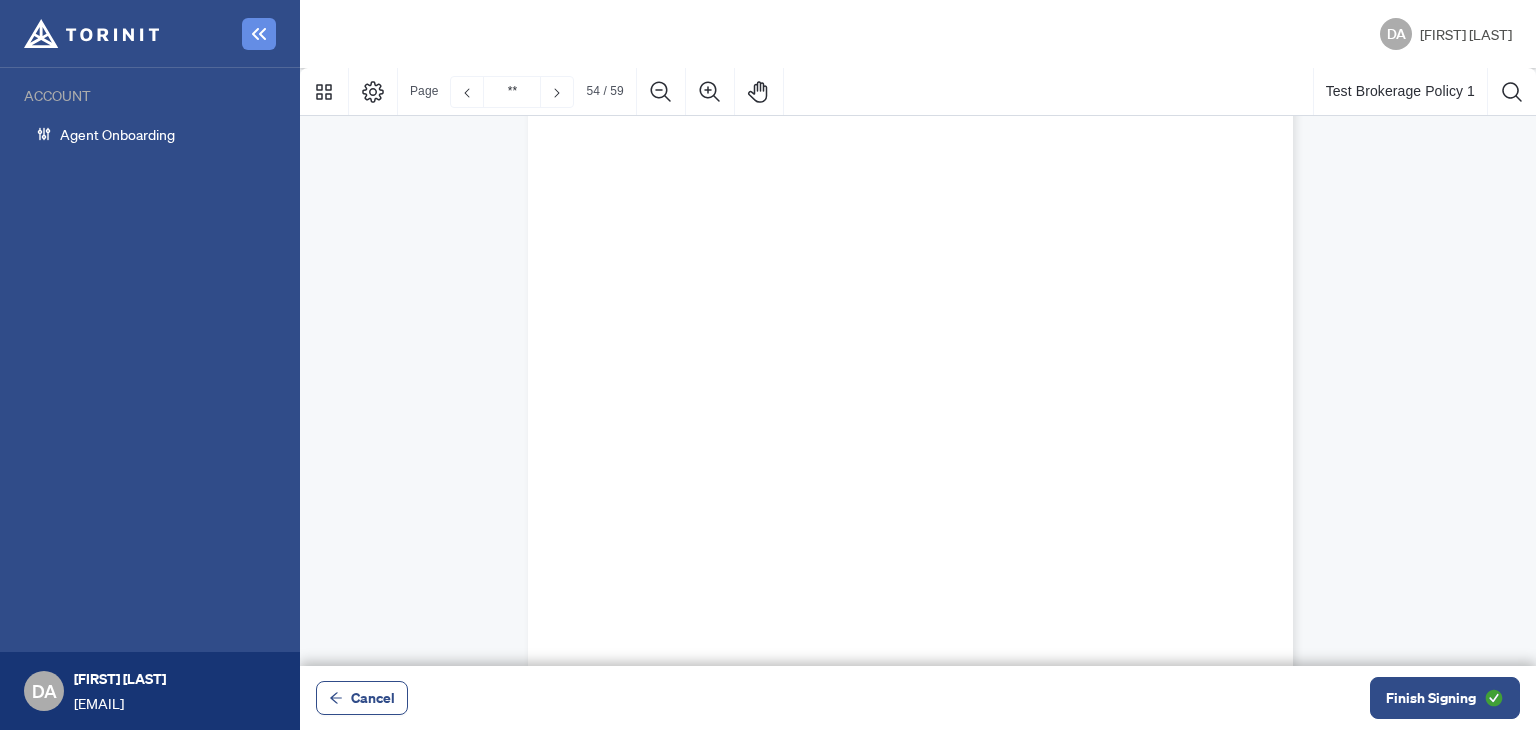 scroll, scrollTop: 59350, scrollLeft: 0, axis: vertical 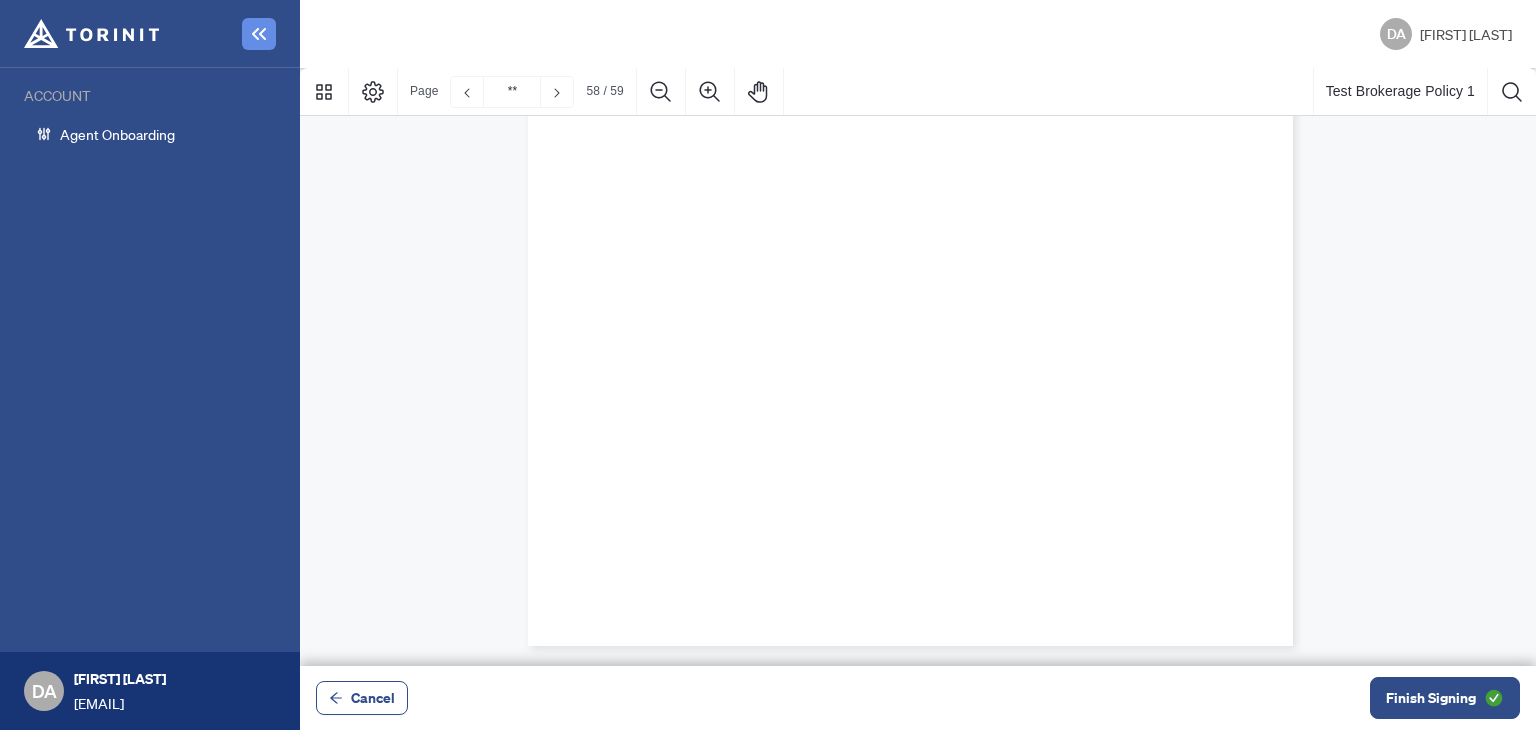 type on "**" 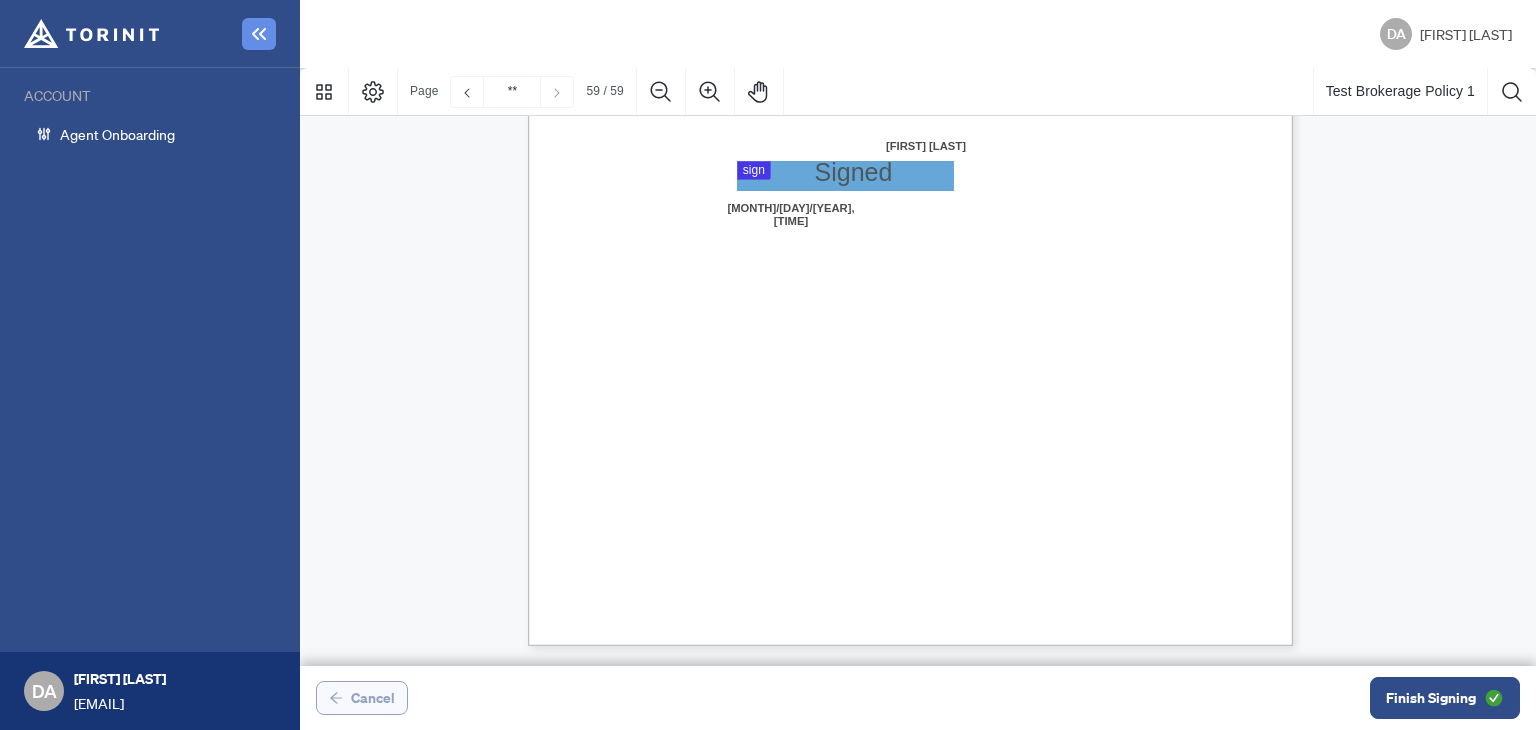 click on "Cancel" at bounding box center (373, 698) 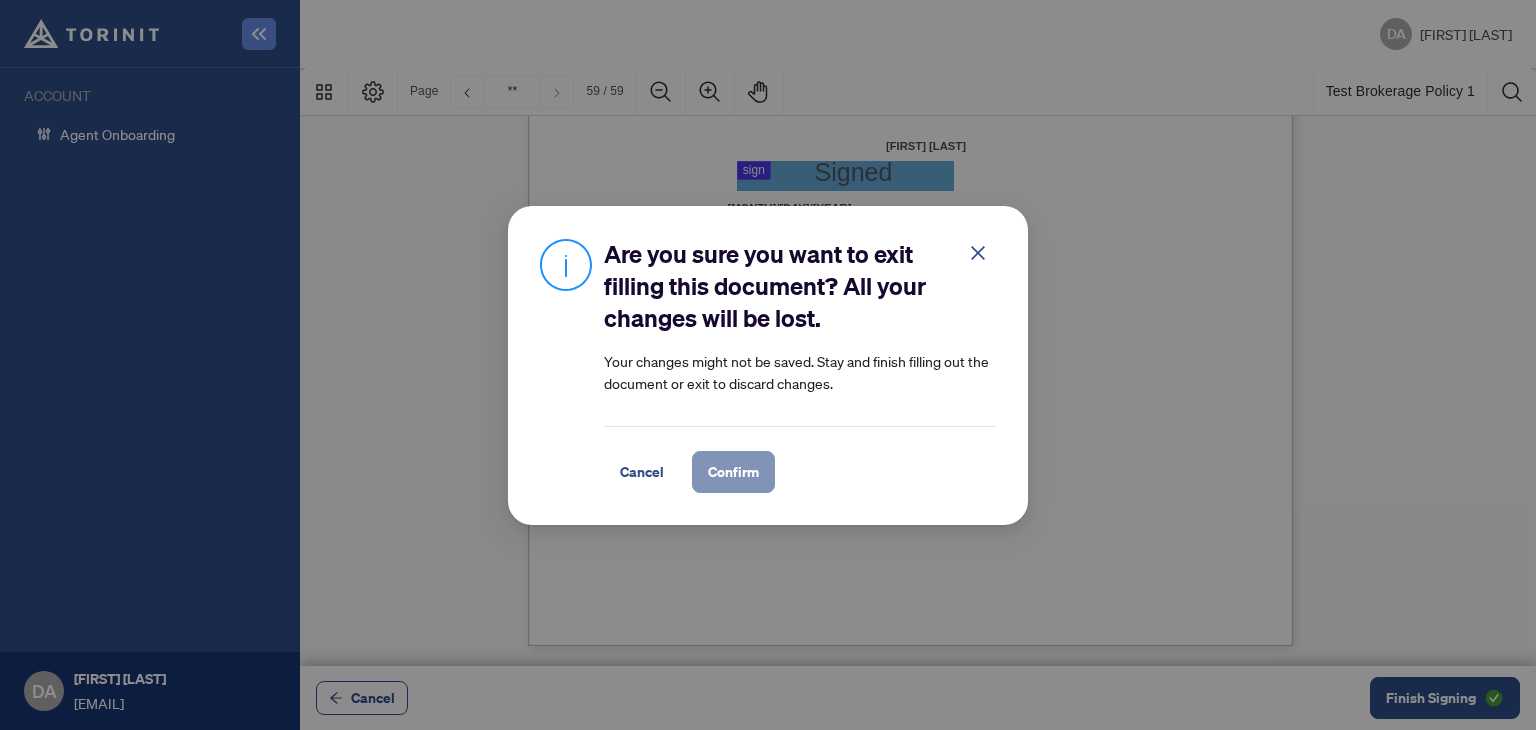click on "Confirm" at bounding box center [733, 472] 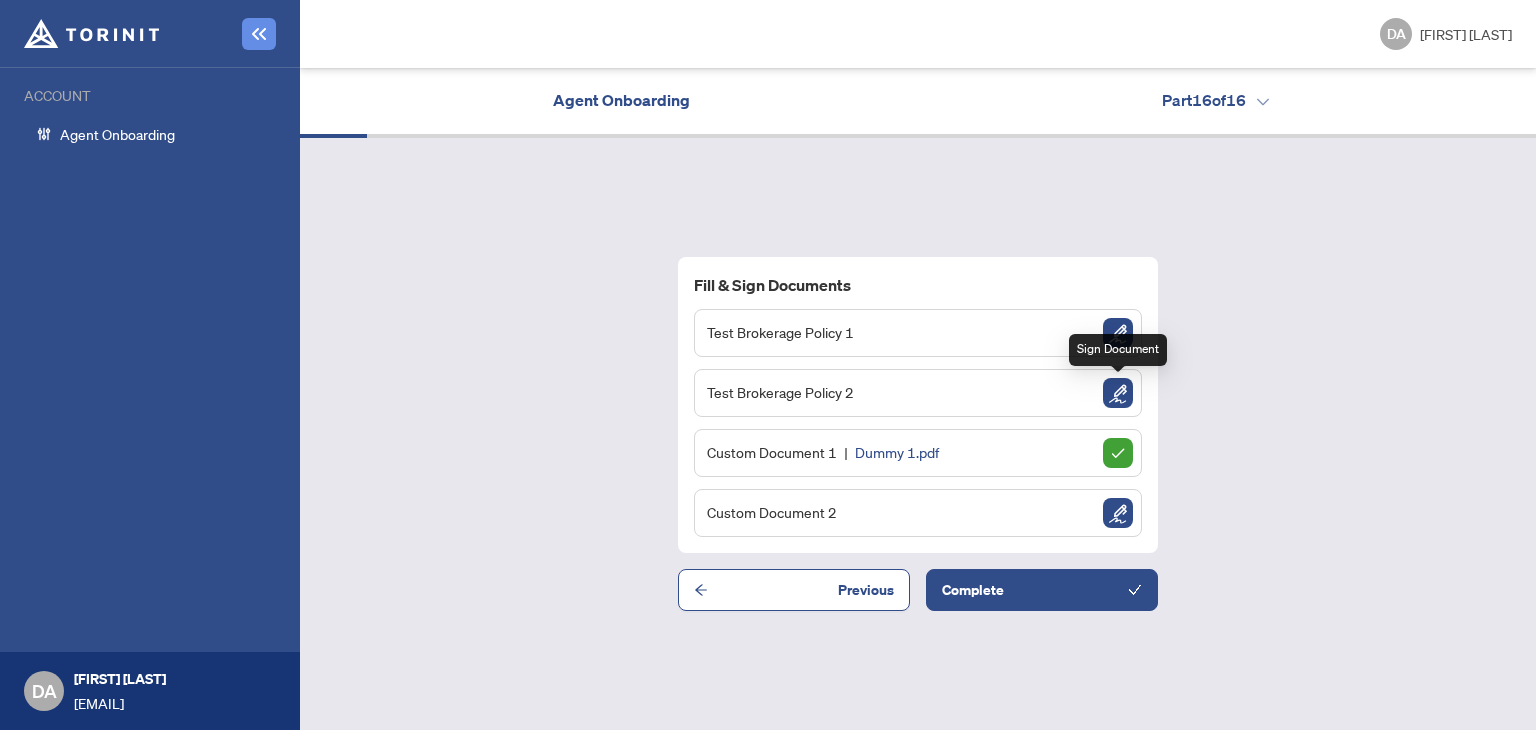 click at bounding box center (1118, 393) 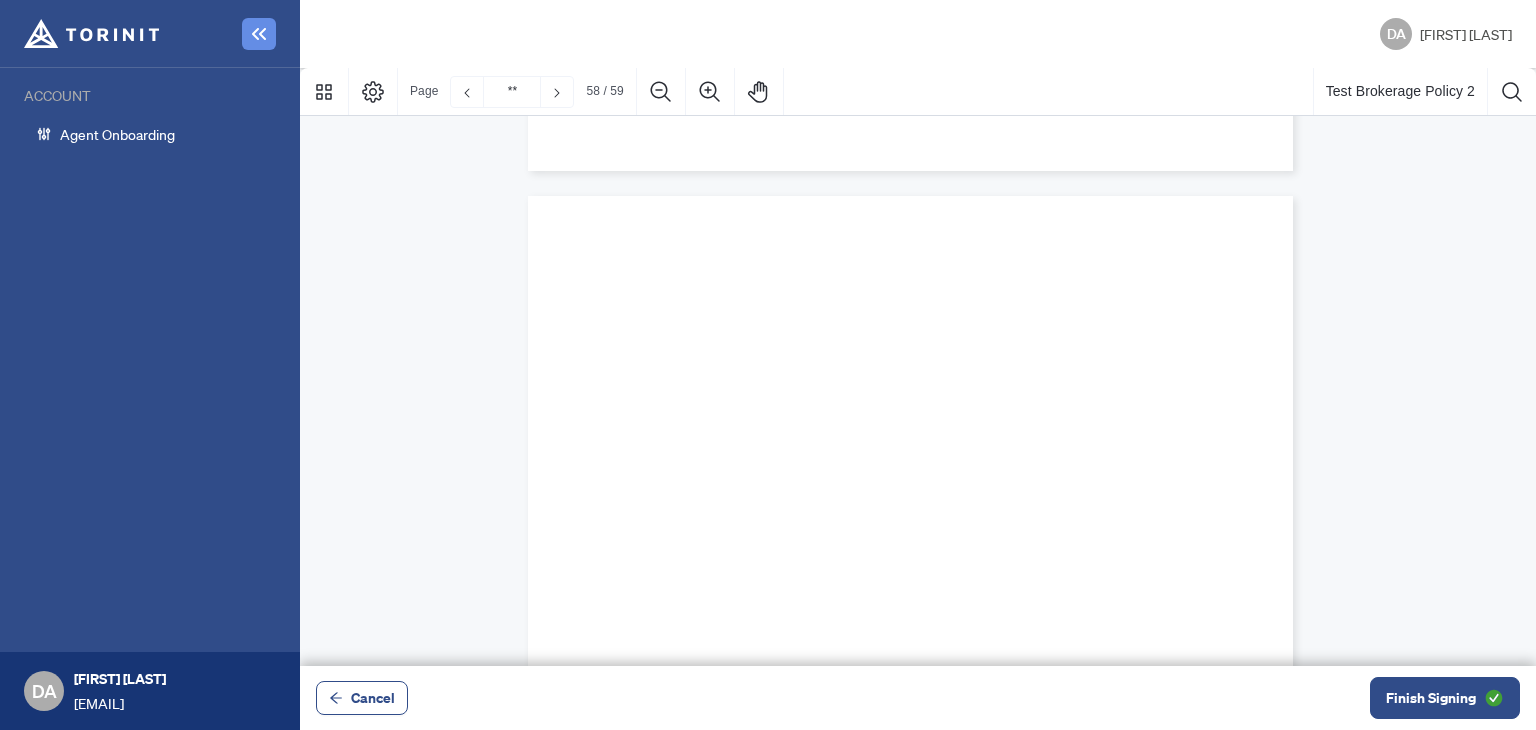 scroll, scrollTop: 59350, scrollLeft: 0, axis: vertical 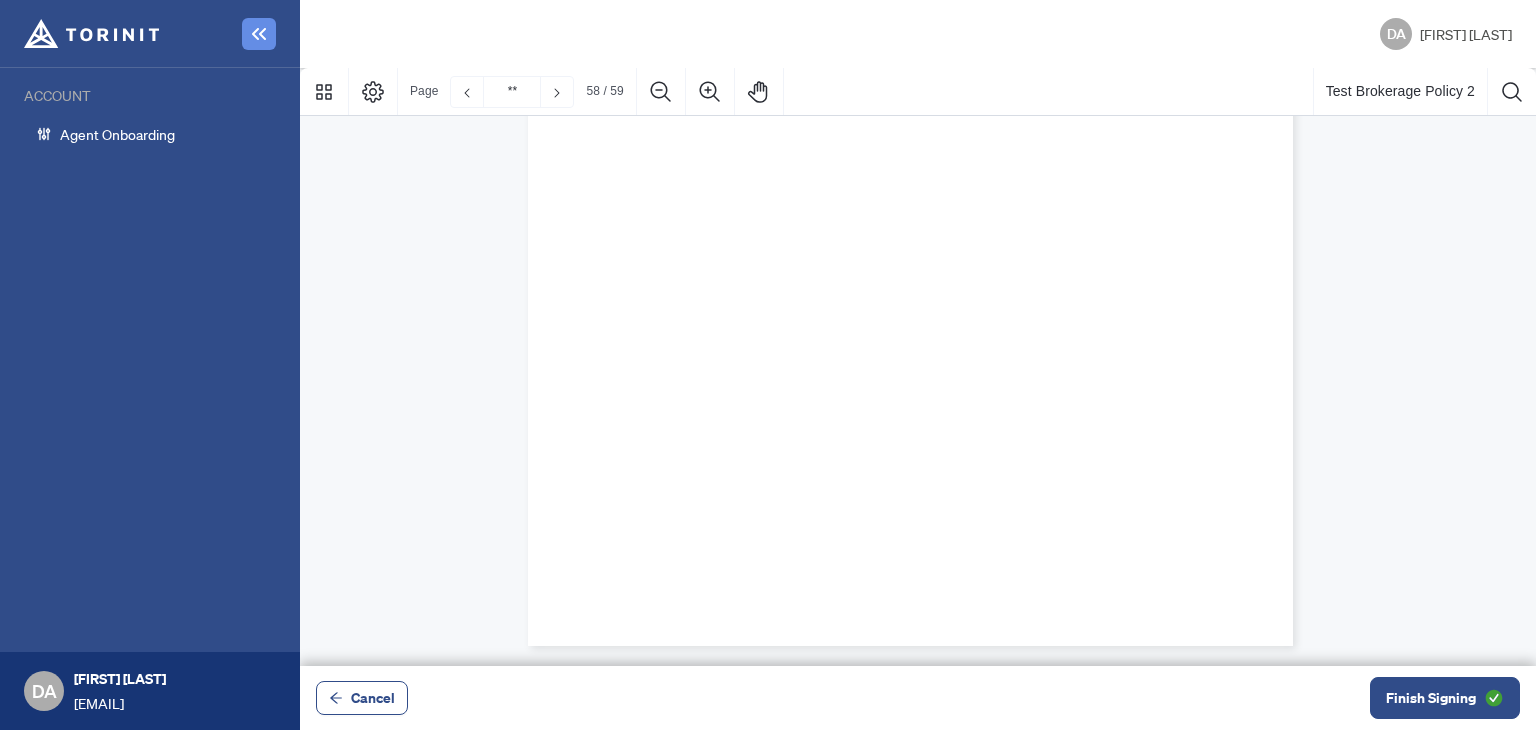 type on "**" 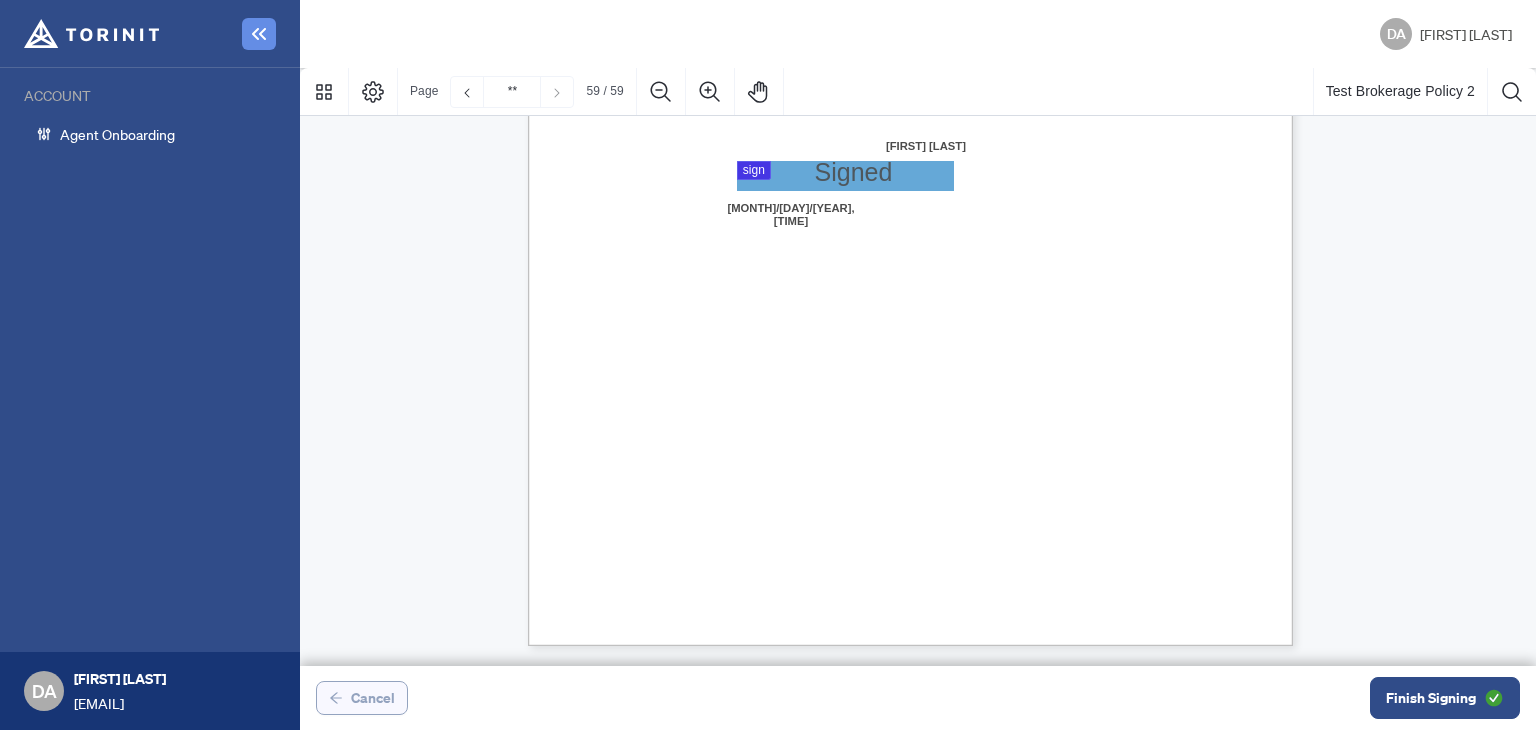 click on "Cancel" at bounding box center [373, 698] 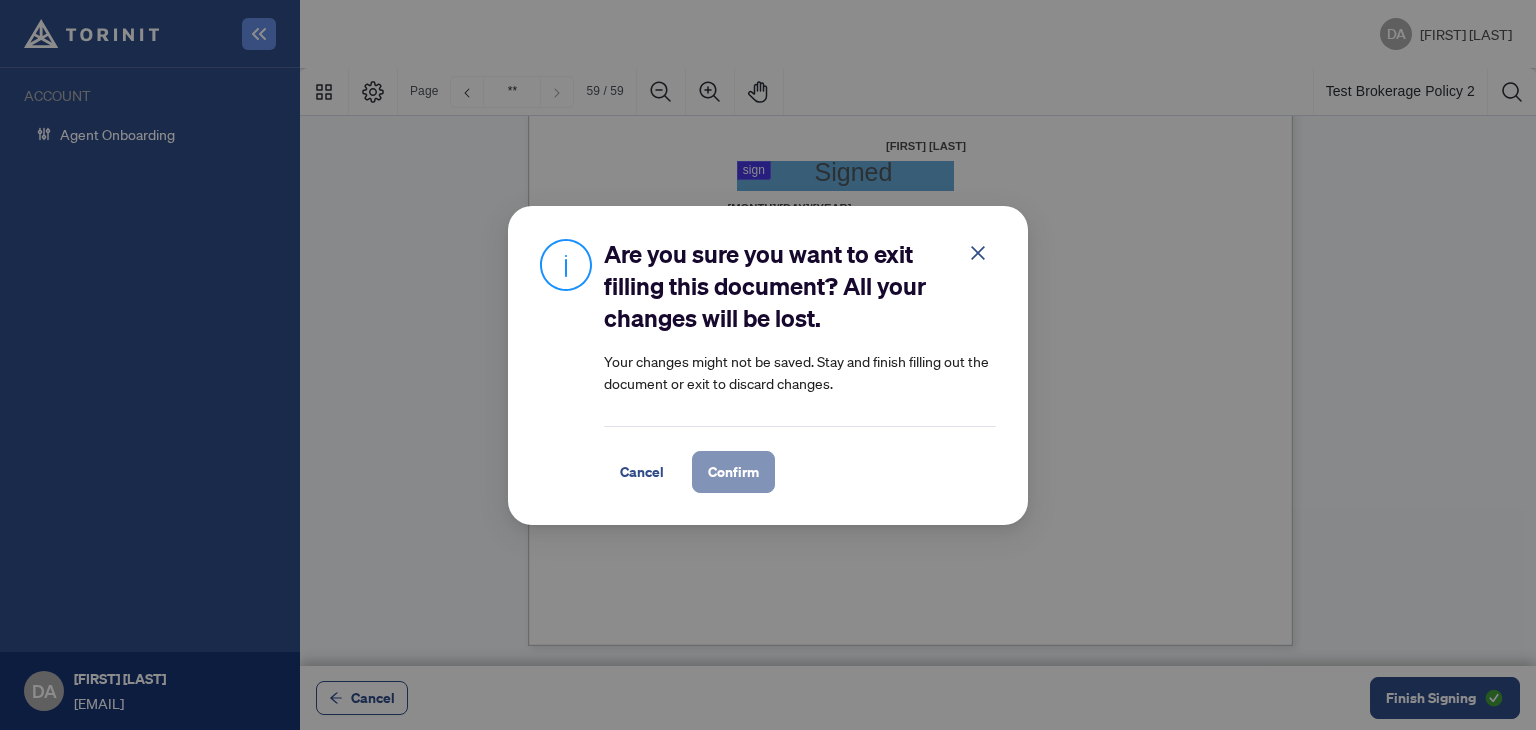 click on "Confirm" at bounding box center (733, 472) 